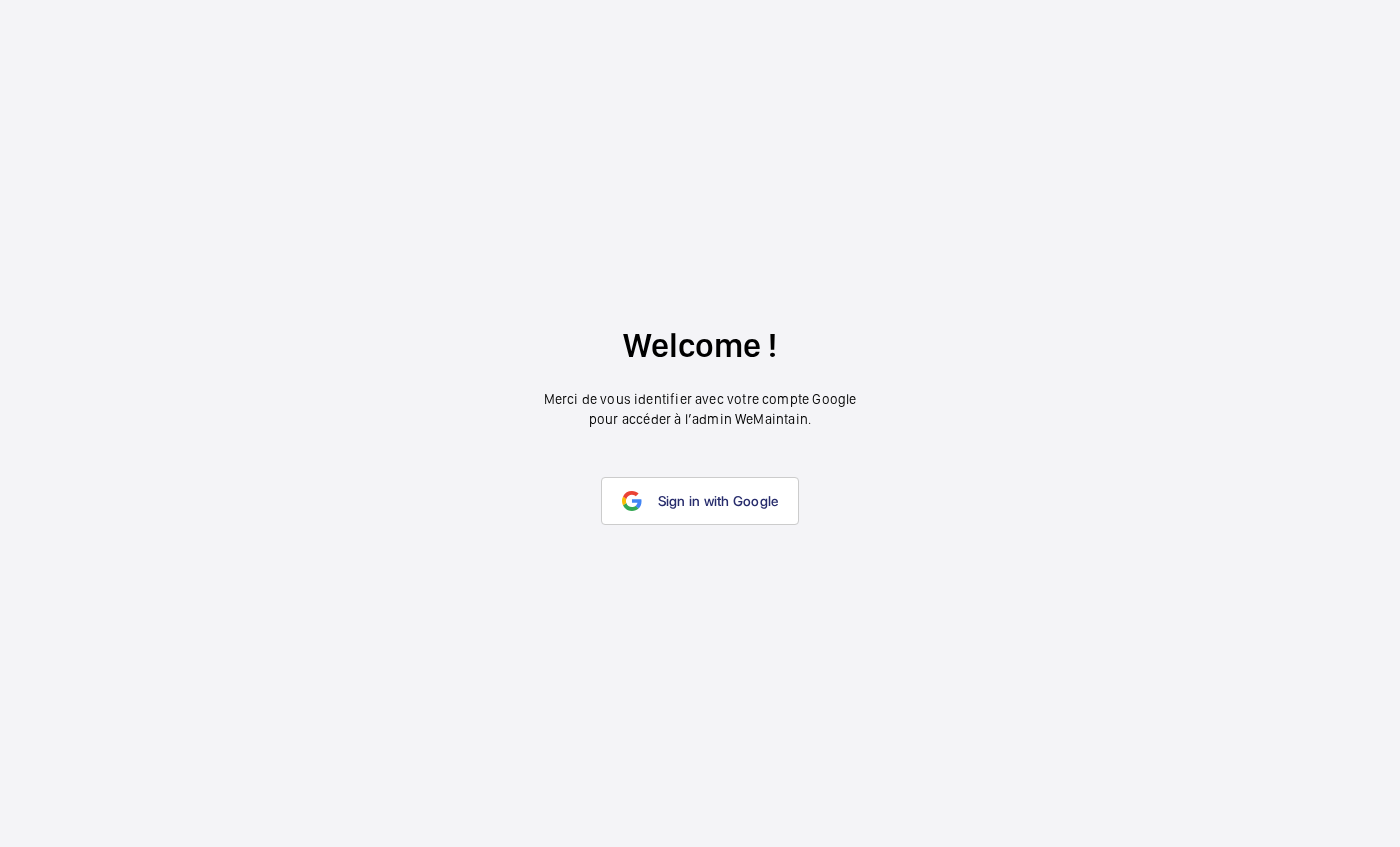 scroll, scrollTop: 0, scrollLeft: 0, axis: both 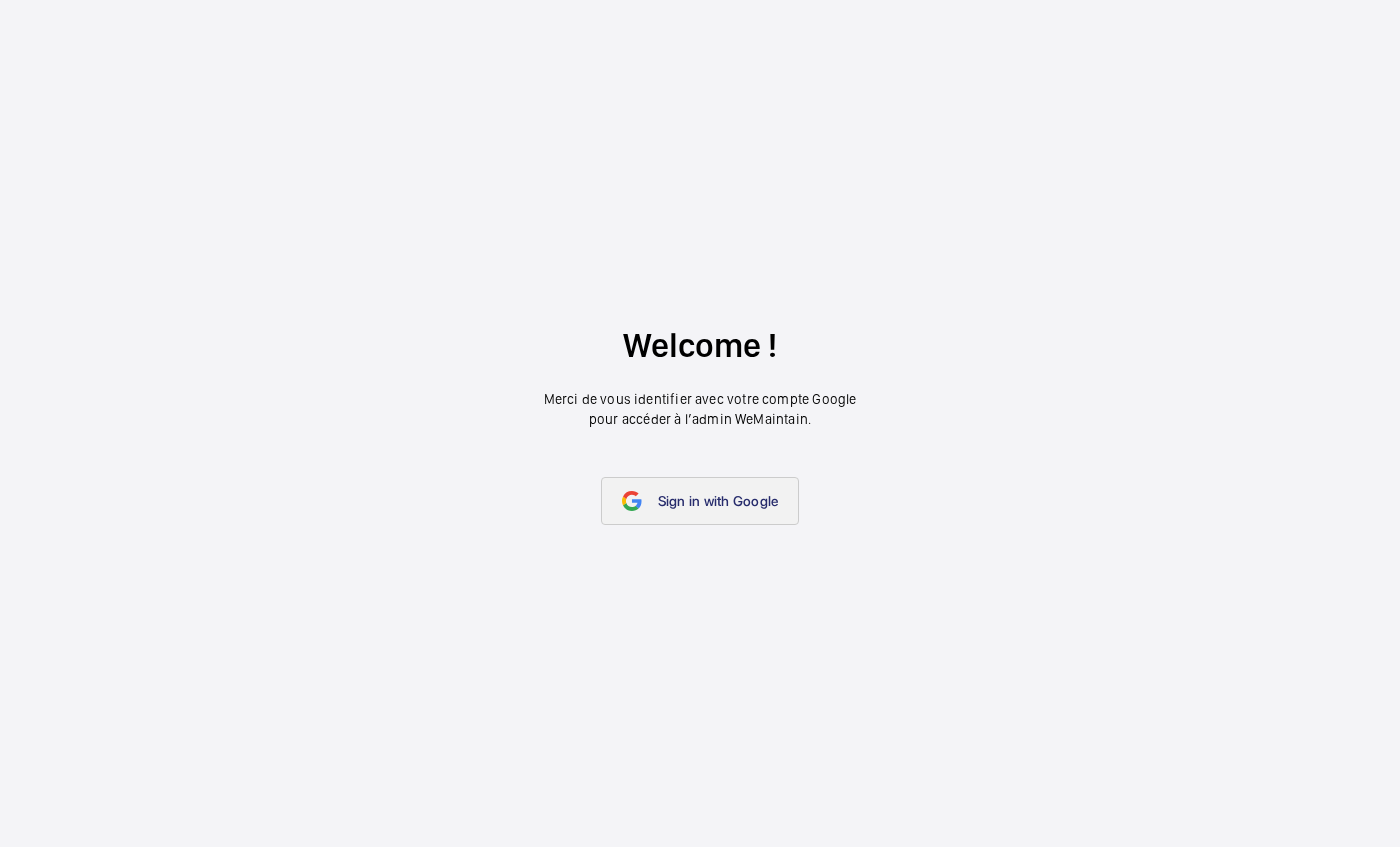 click on "Sign in with Google" 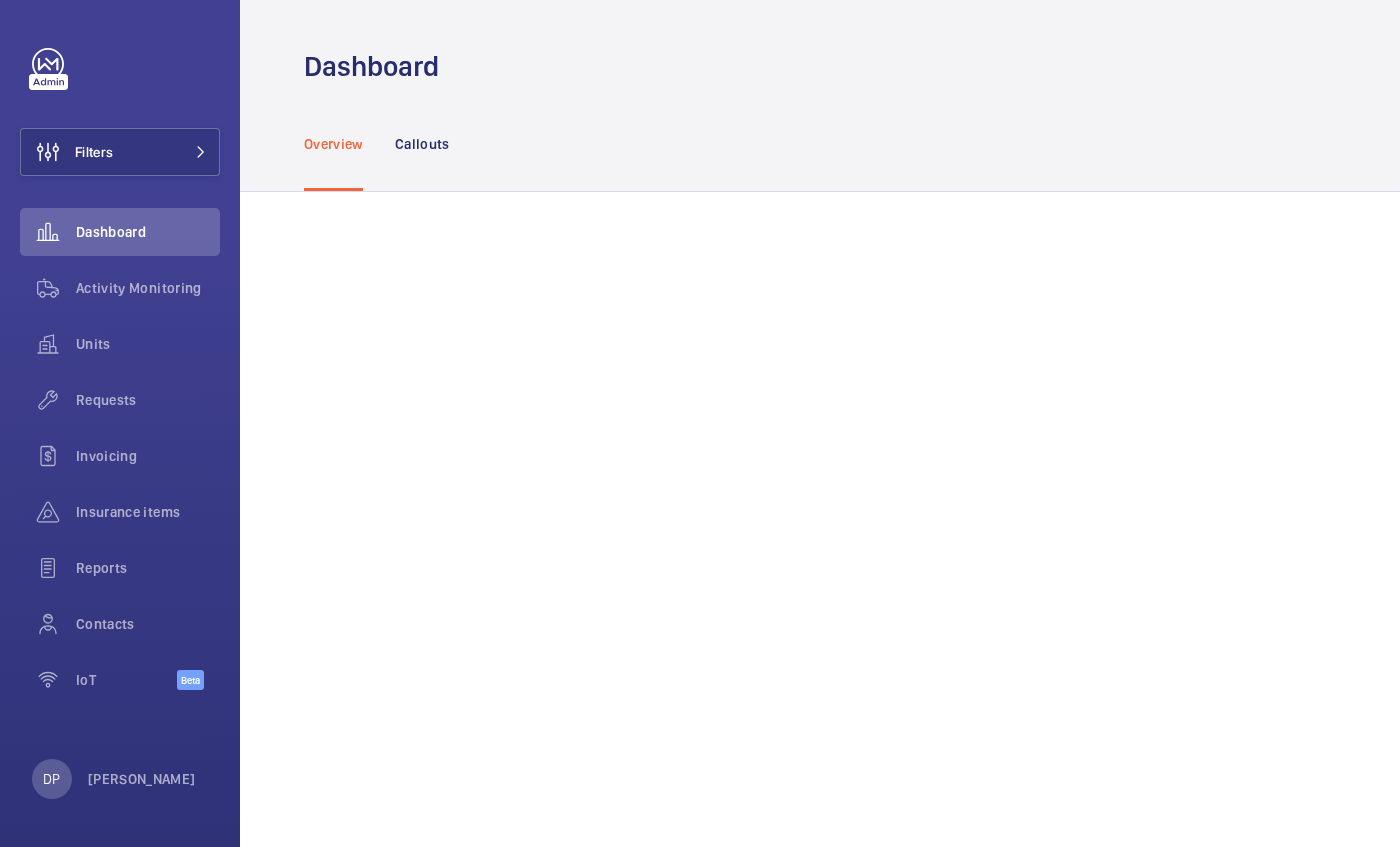 scroll, scrollTop: 0, scrollLeft: 0, axis: both 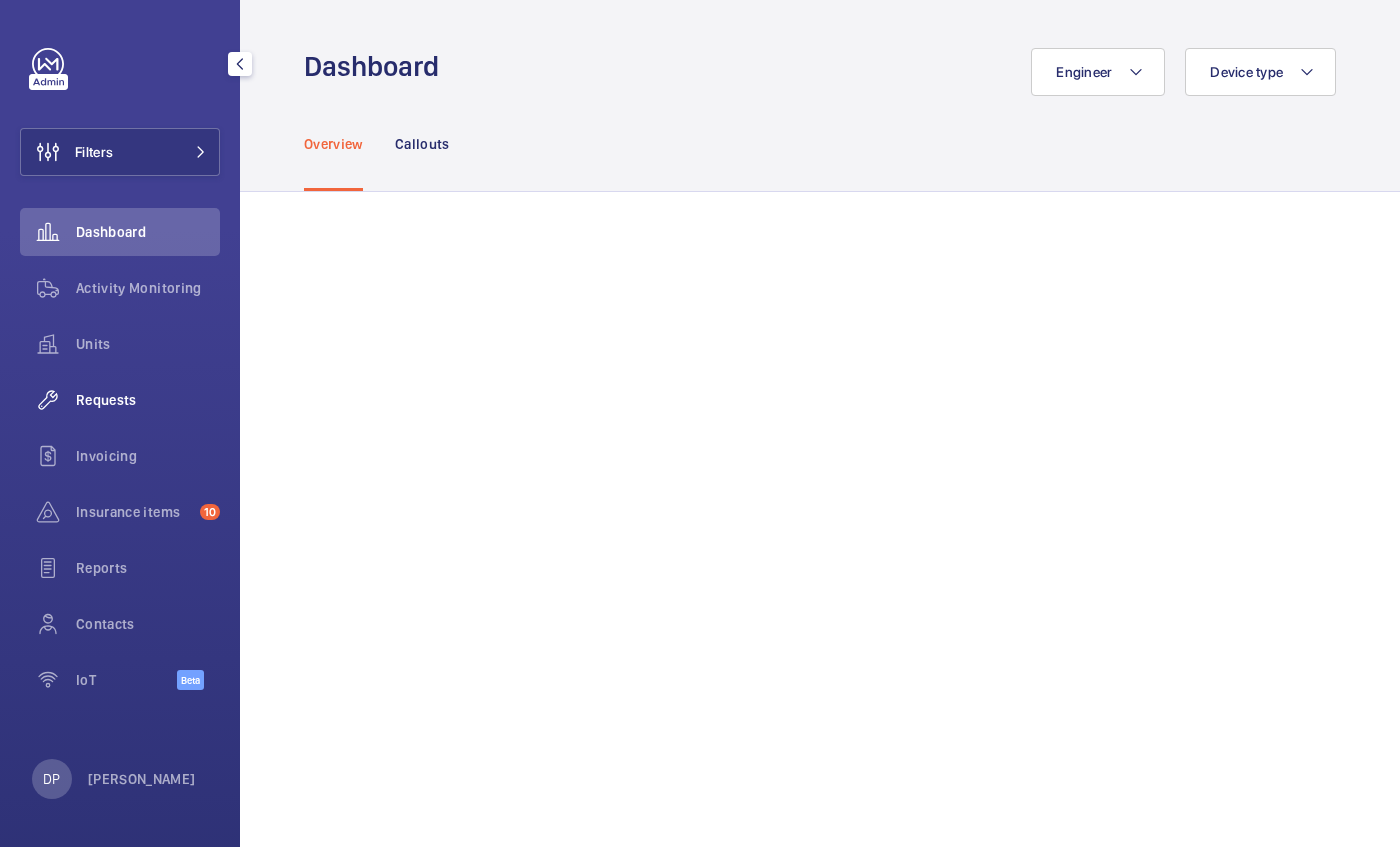 click on "Requests" 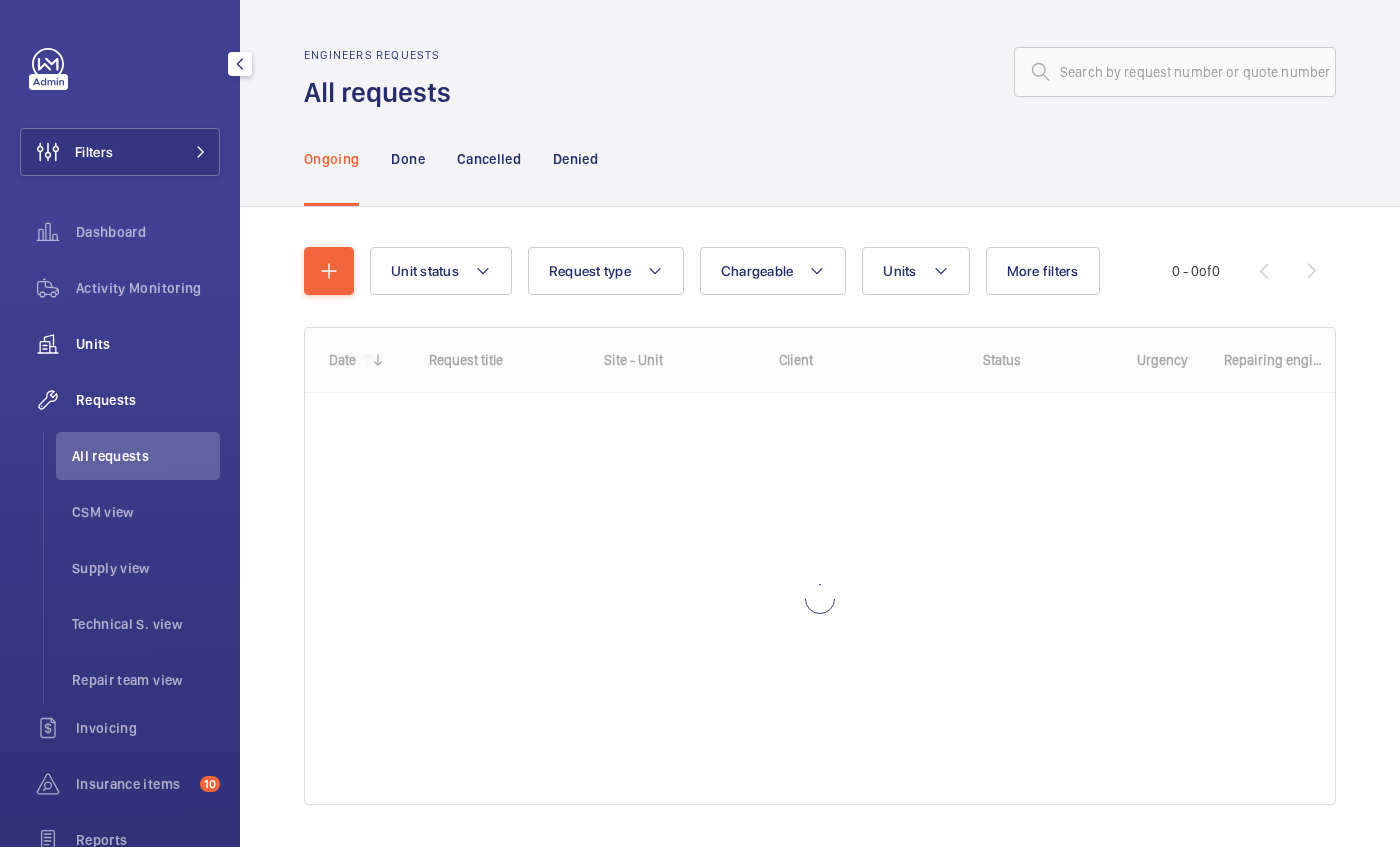 click on "Units" 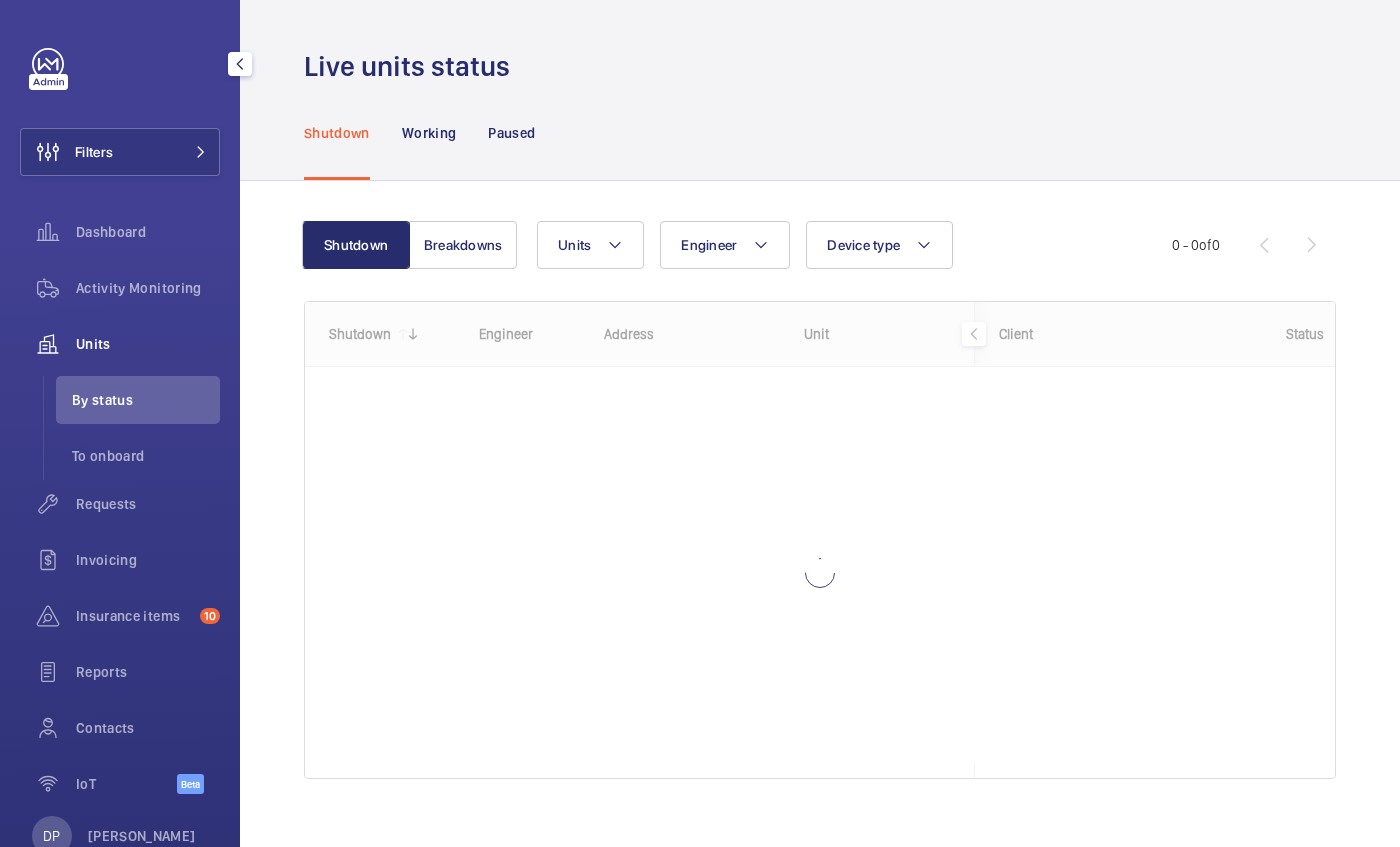 click on "Units" 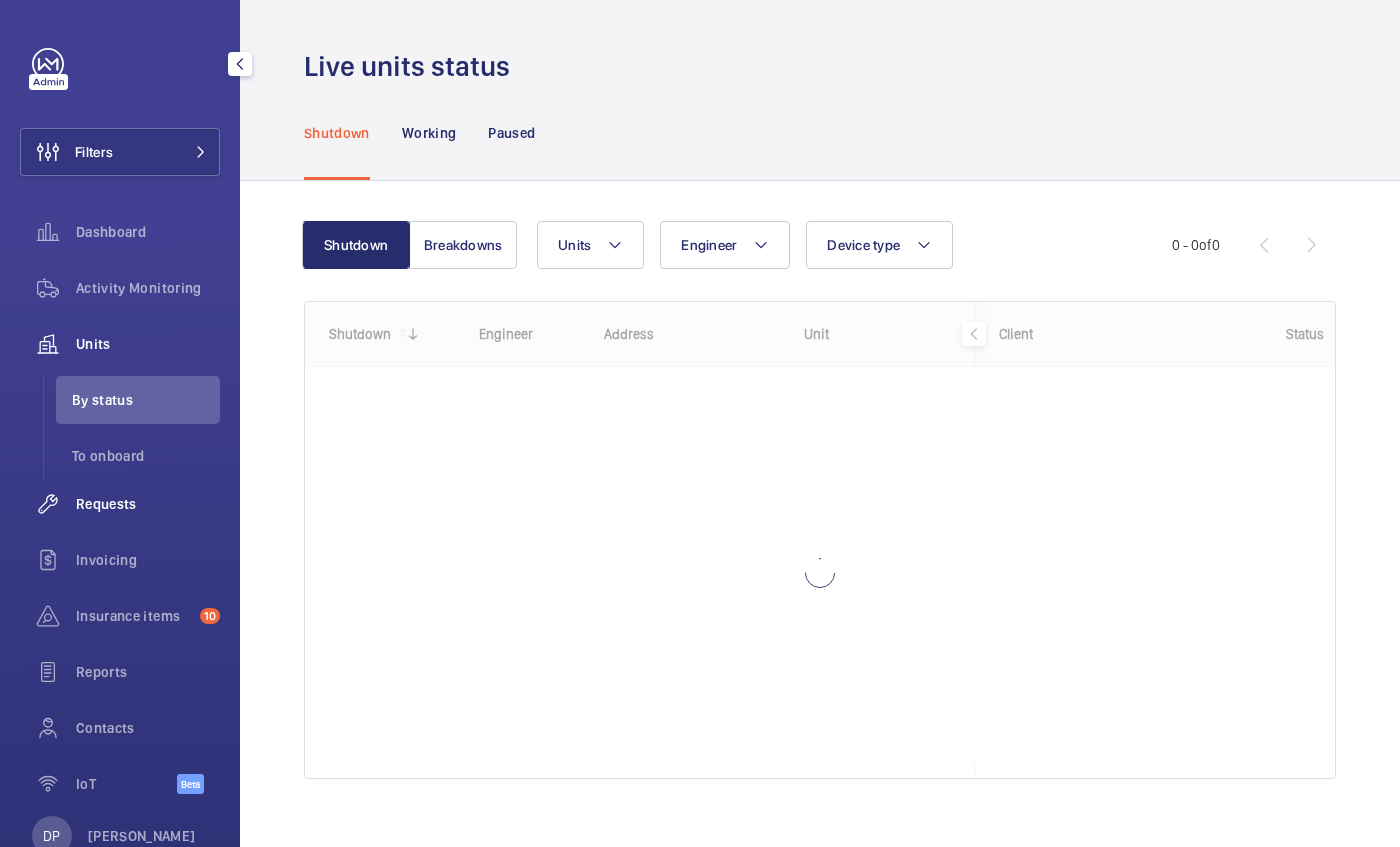 click on "Requests" 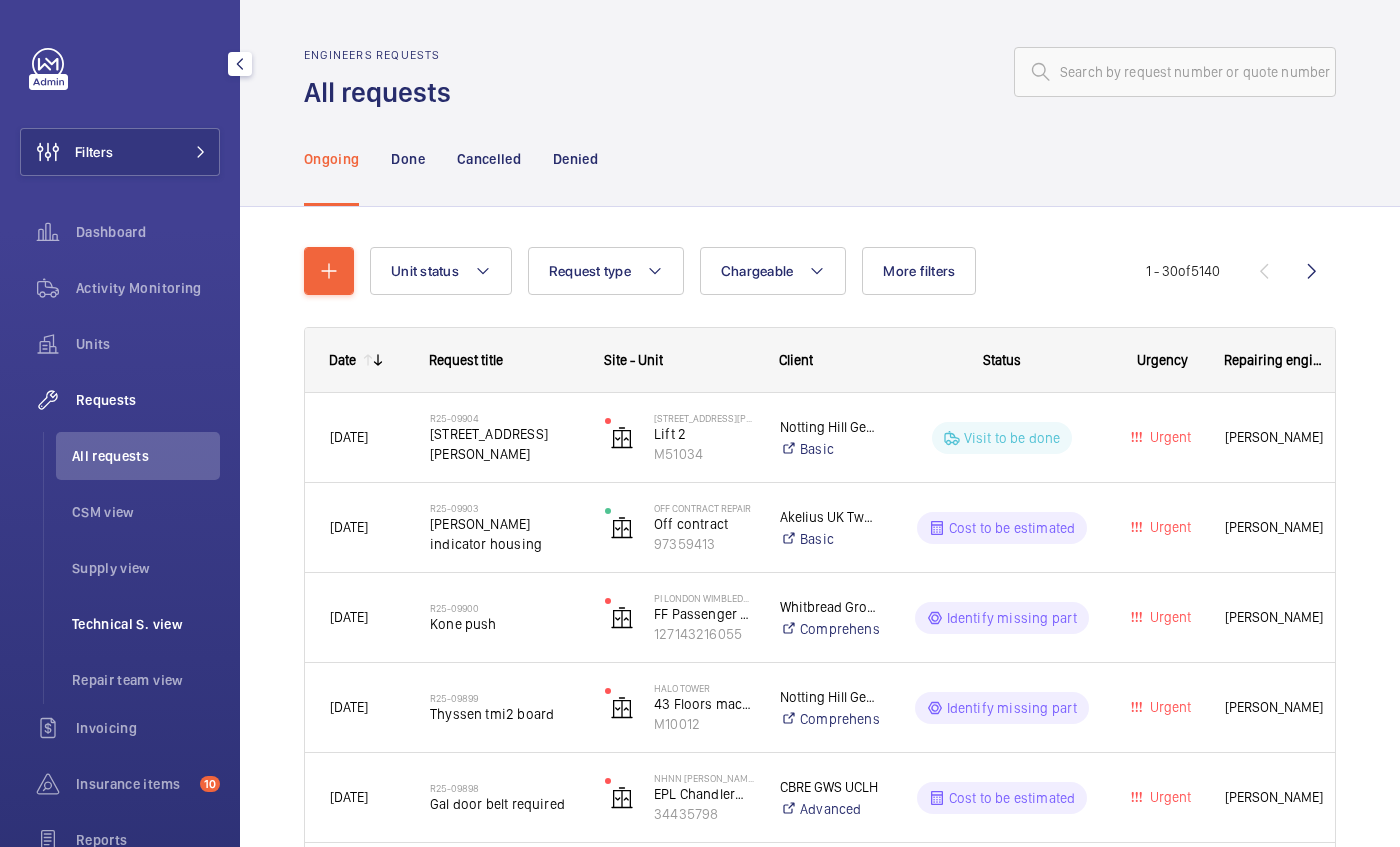 click on "Technical S. view" 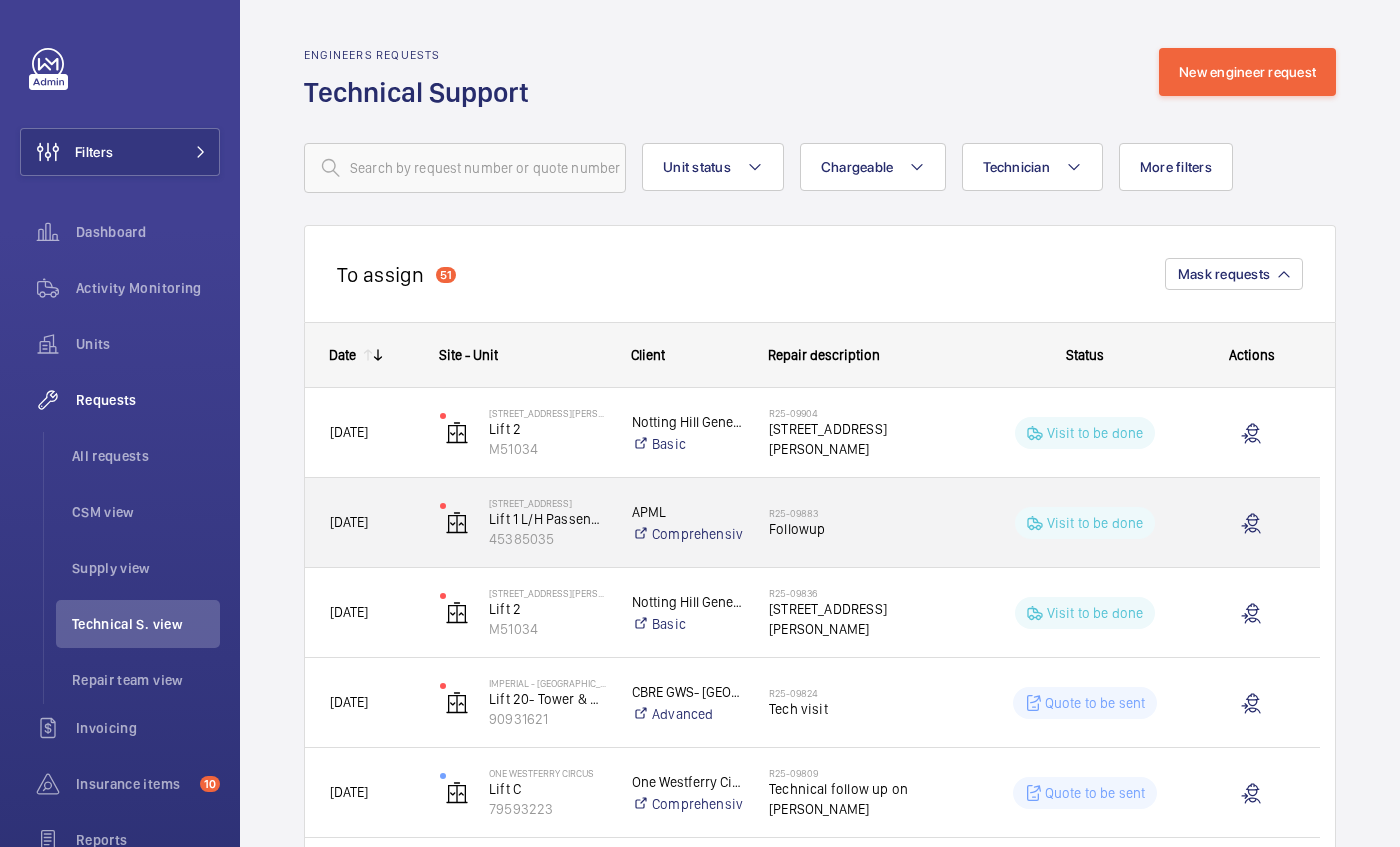 drag, startPoint x: 881, startPoint y: 518, endPoint x: 894, endPoint y: 521, distance: 13.341664 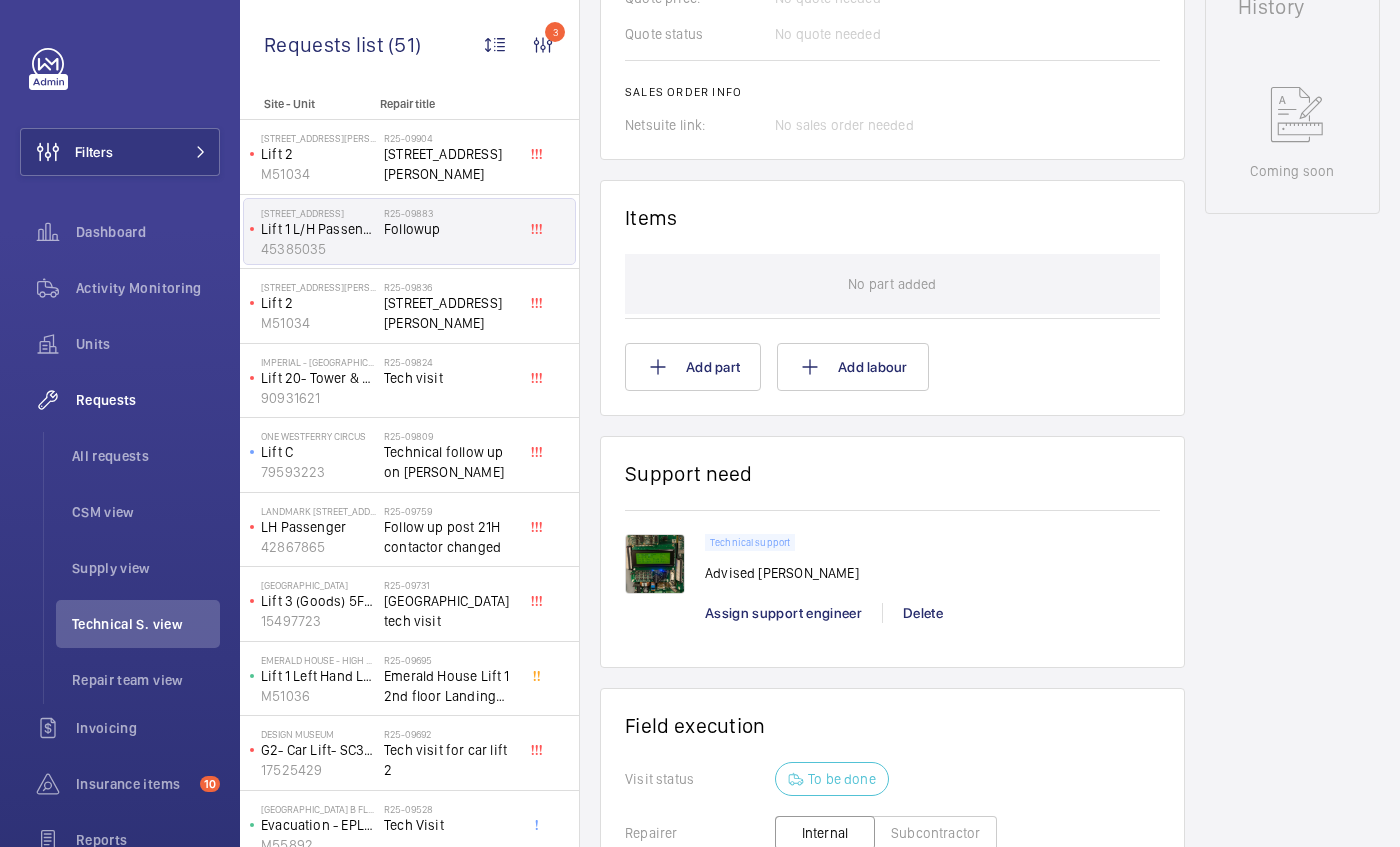 scroll, scrollTop: 1078, scrollLeft: 0, axis: vertical 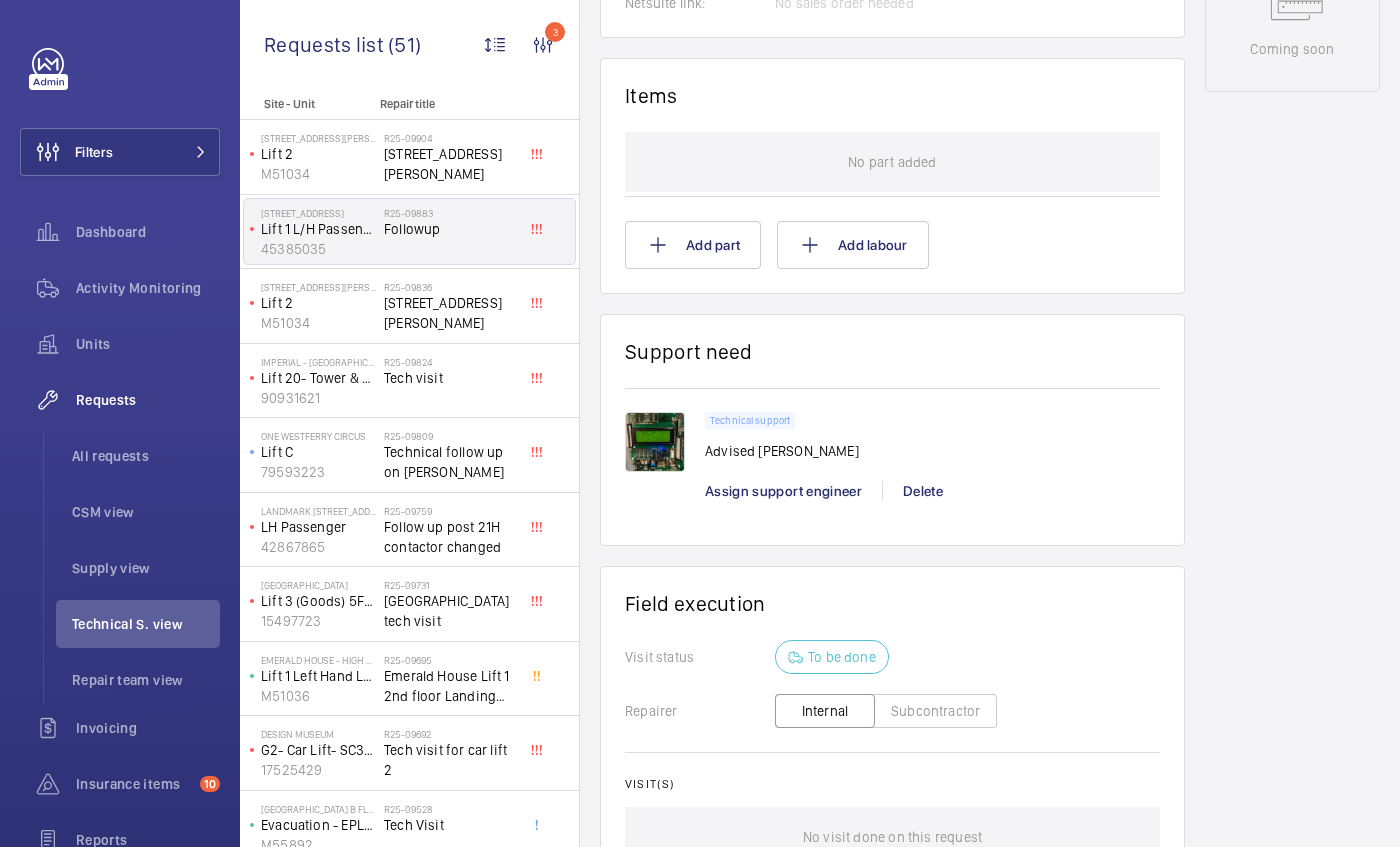 click 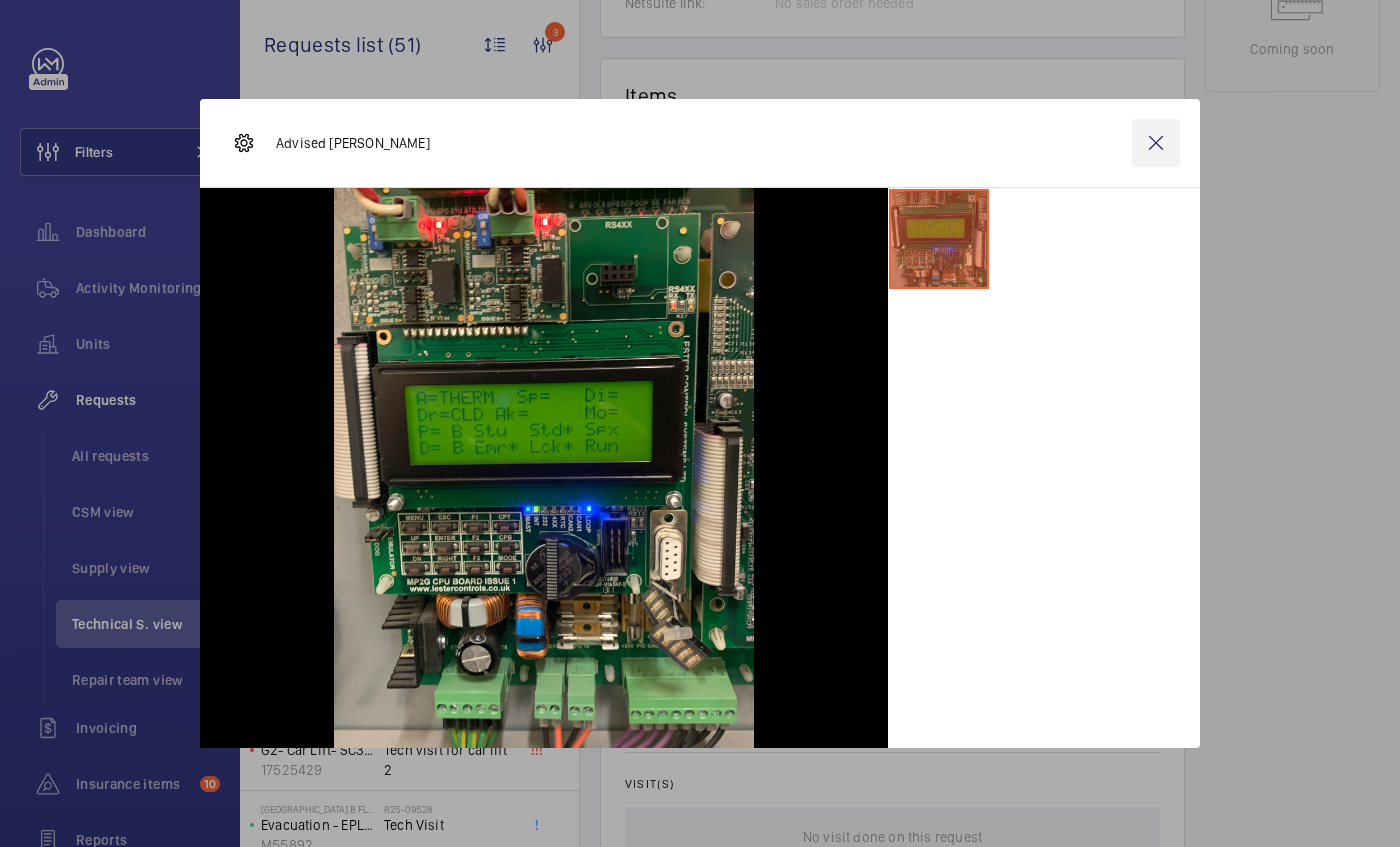 click at bounding box center (1156, 143) 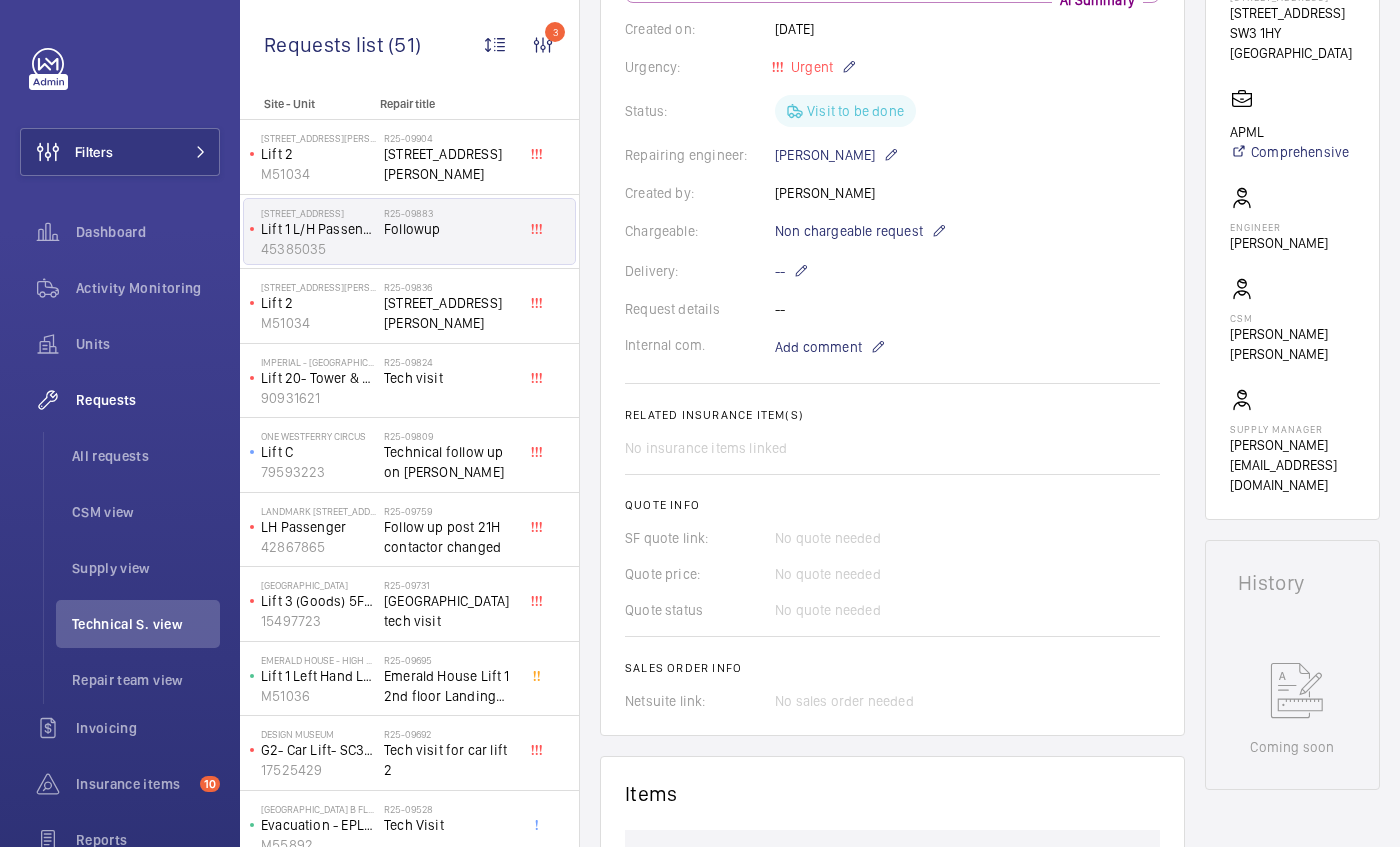scroll, scrollTop: 0, scrollLeft: 0, axis: both 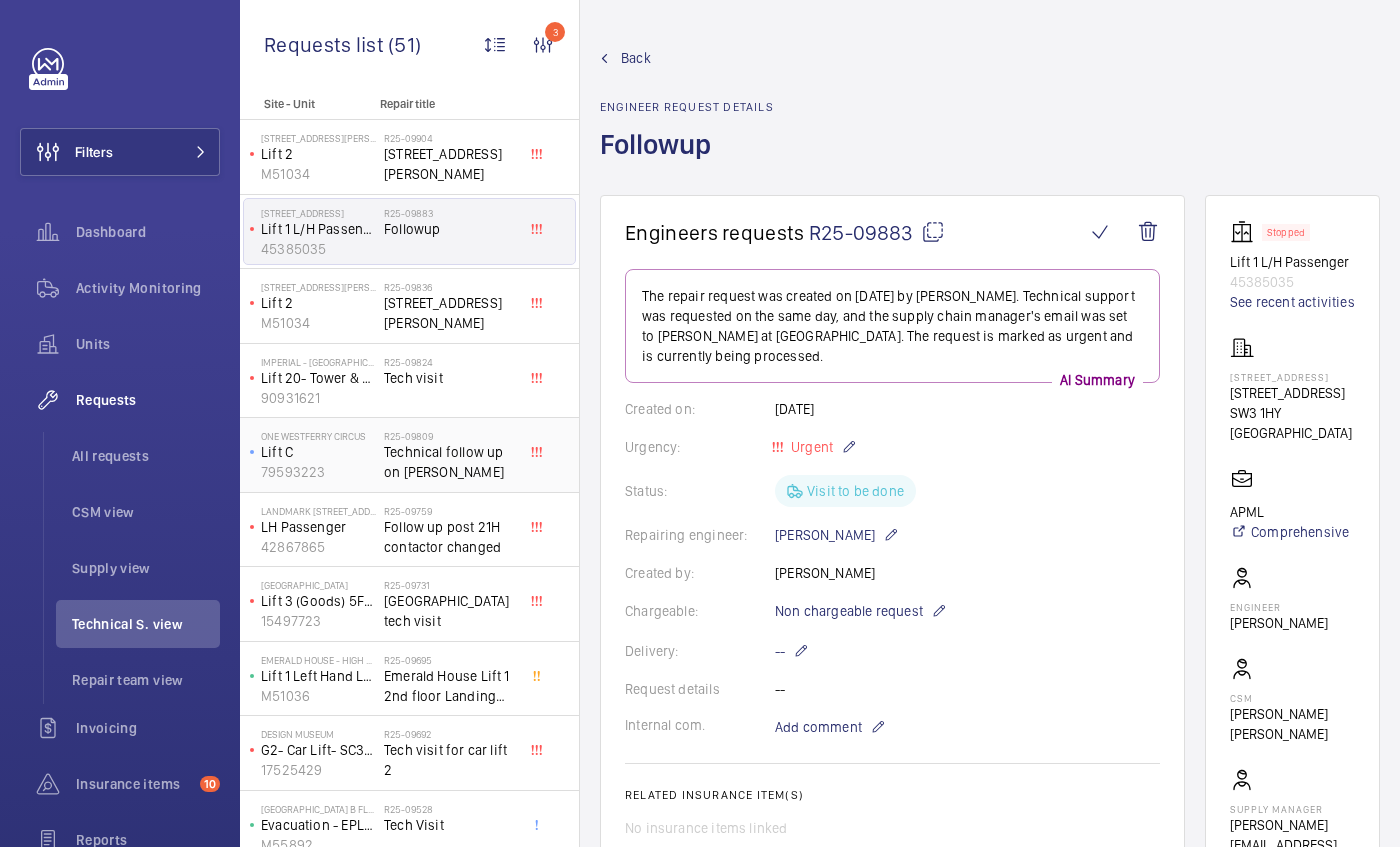 click on "R25-09809" 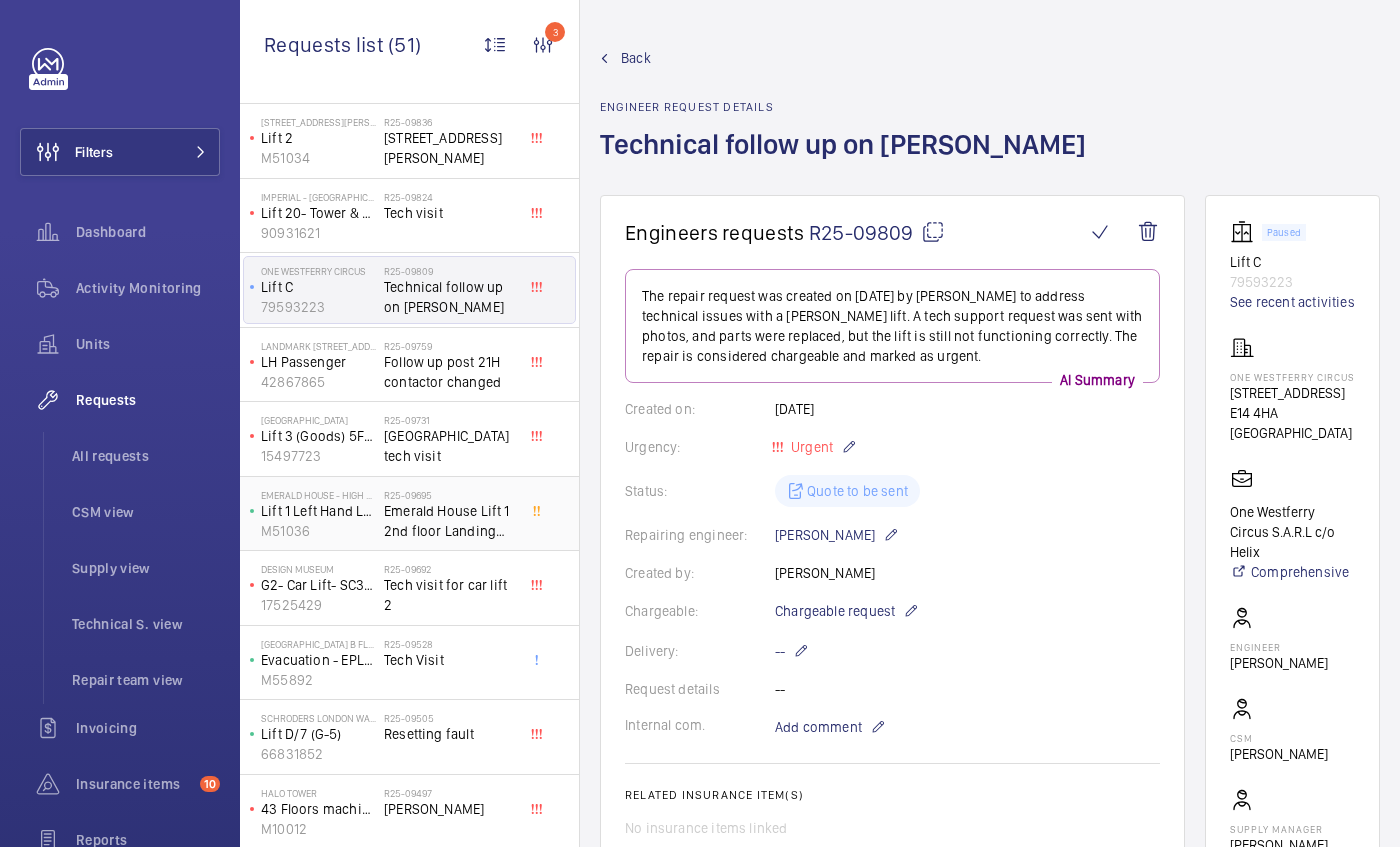 scroll, scrollTop: 166, scrollLeft: 0, axis: vertical 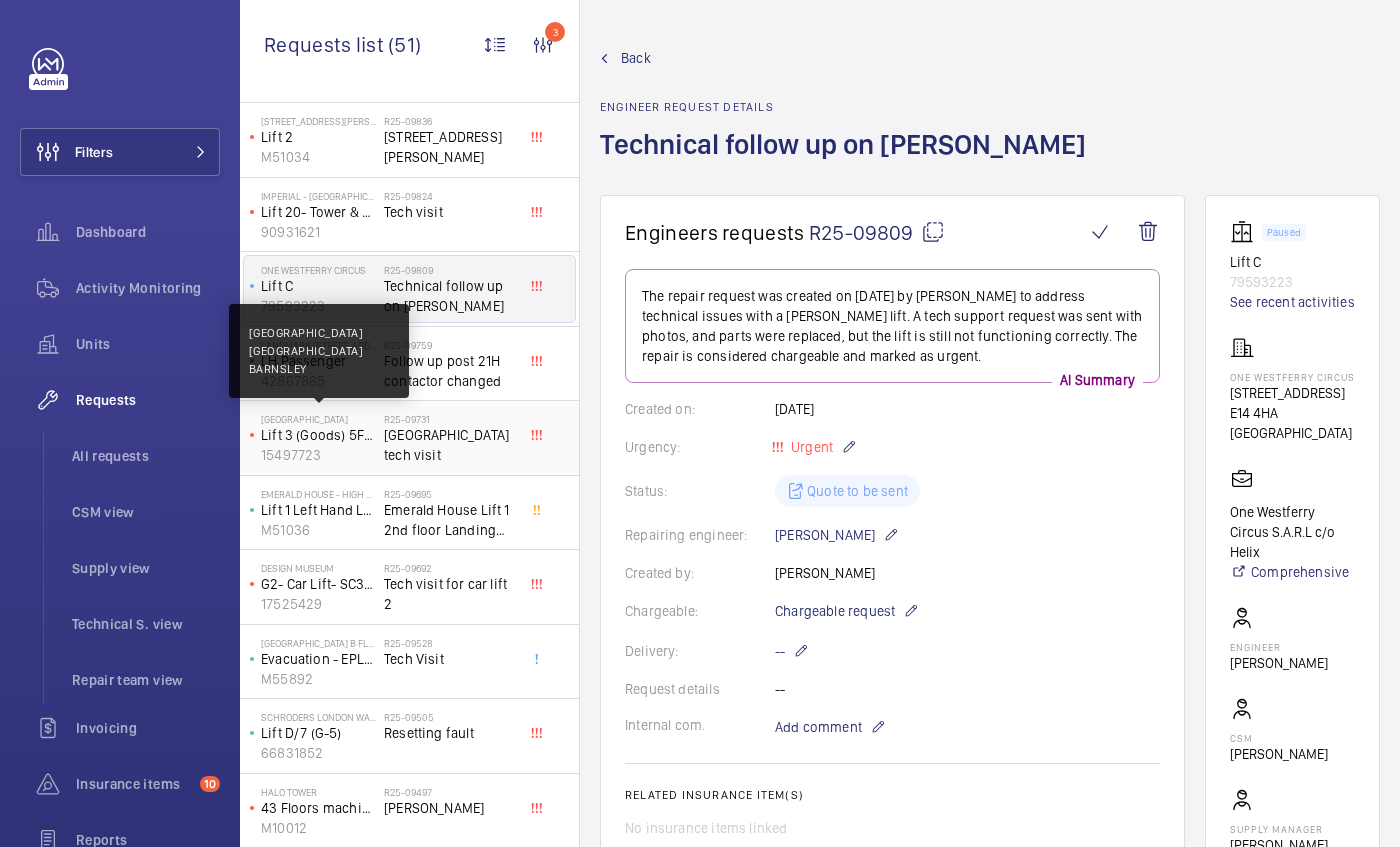 click on "[GEOGRAPHIC_DATA]" 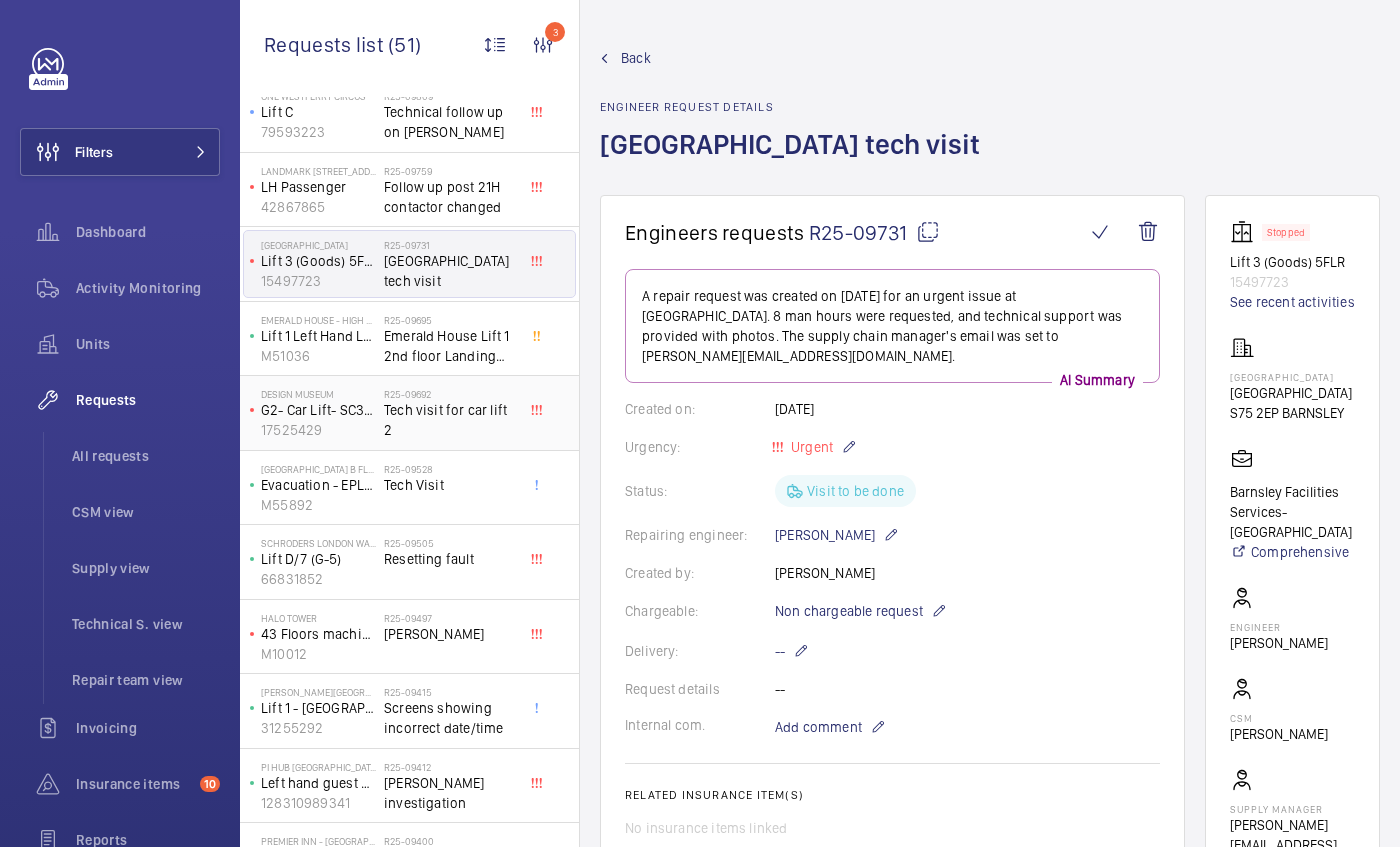 scroll, scrollTop: 341, scrollLeft: 0, axis: vertical 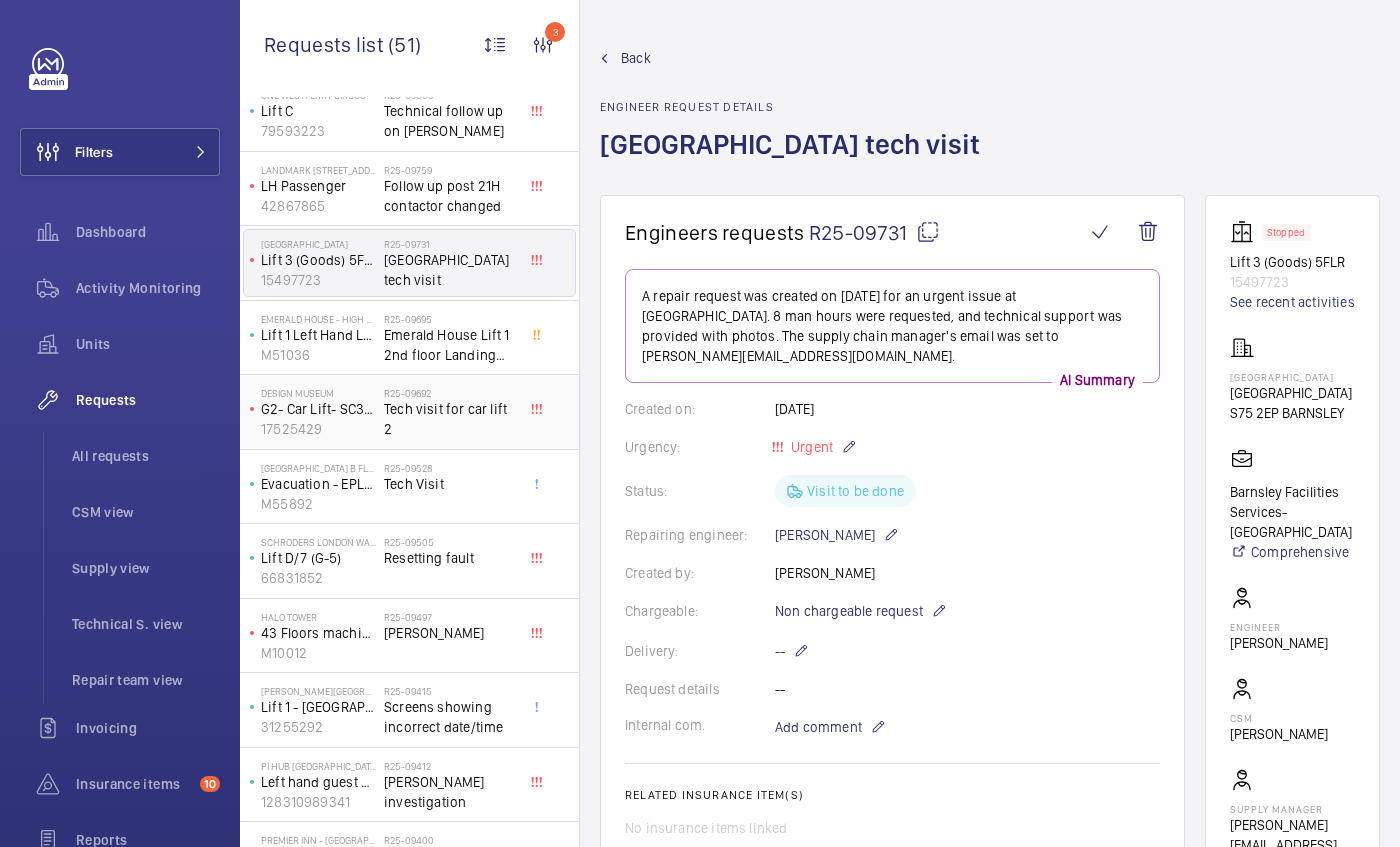 click on "R25-09692" 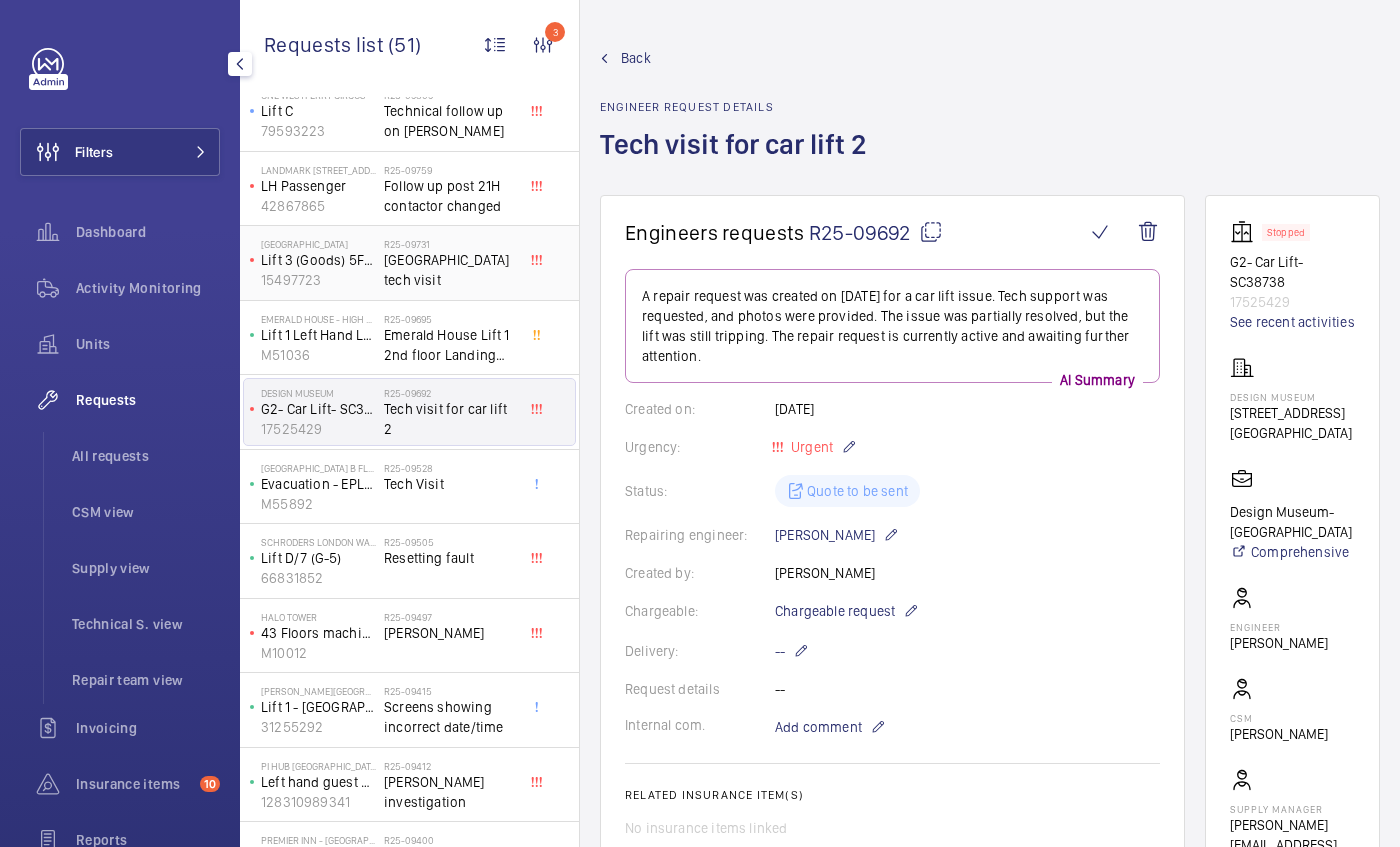 scroll, scrollTop: 0, scrollLeft: 0, axis: both 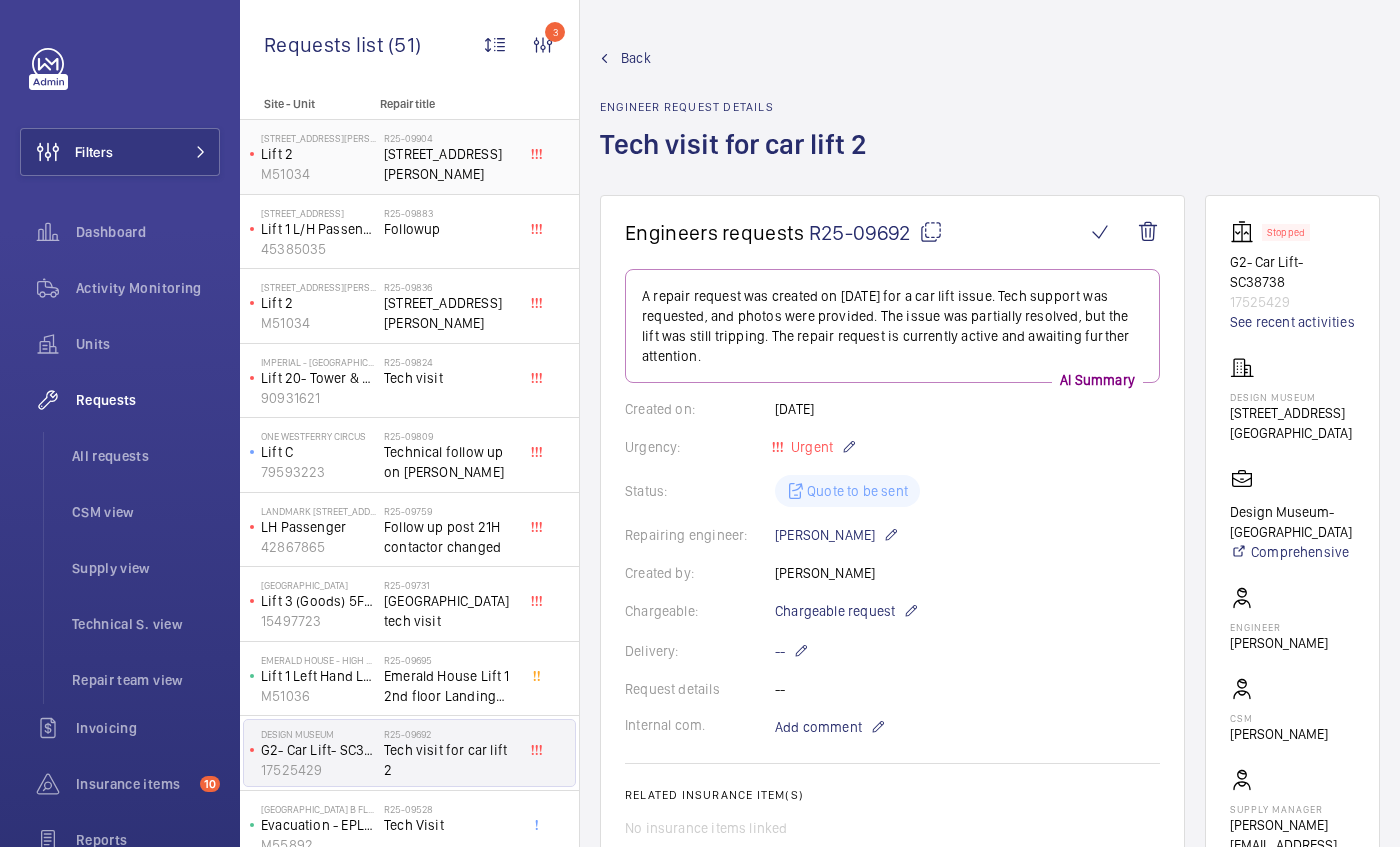 drag, startPoint x: 332, startPoint y: 165, endPoint x: 425, endPoint y: 126, distance: 100.84642 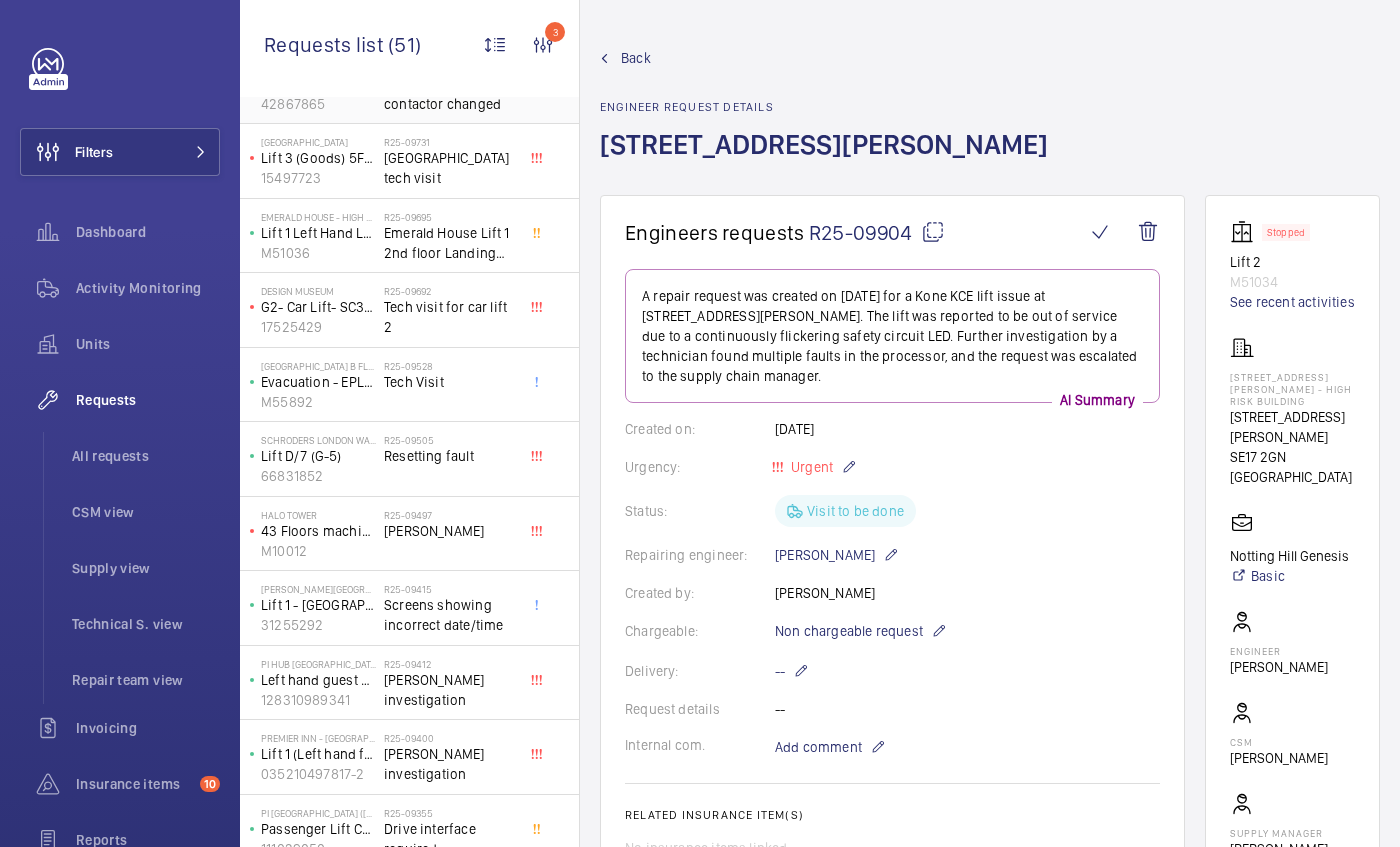 scroll, scrollTop: 443, scrollLeft: 0, axis: vertical 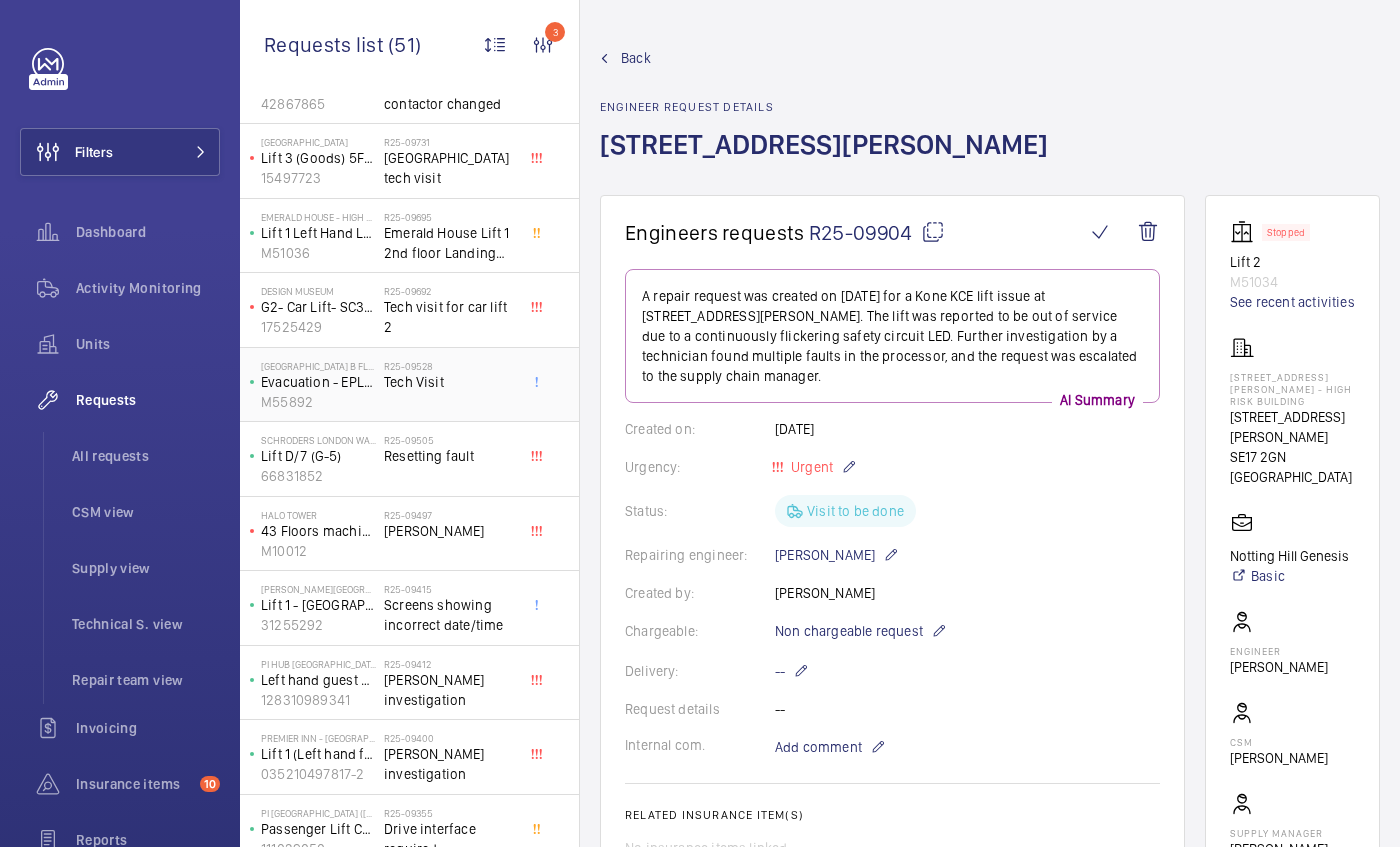 click on "Tech Visit" 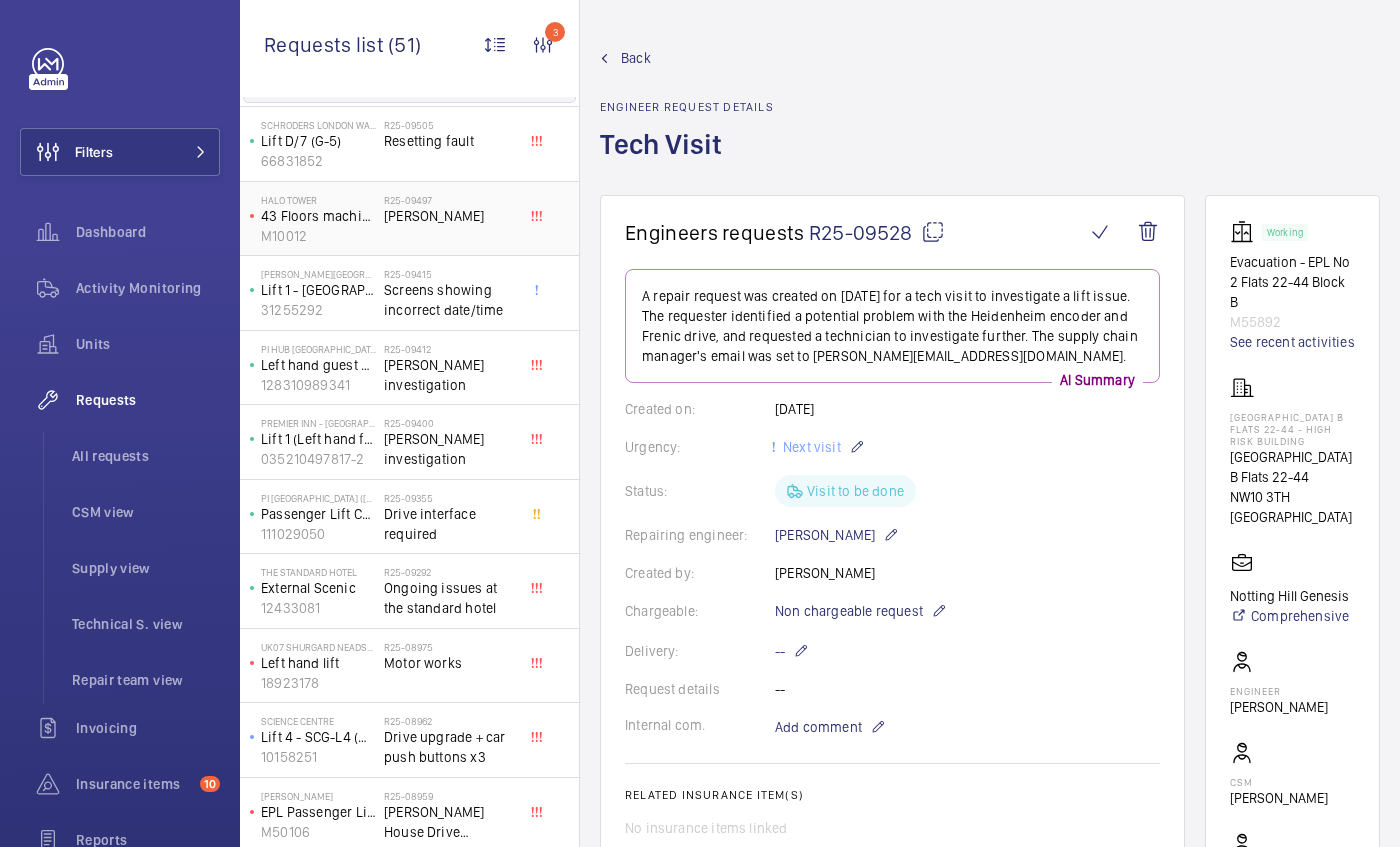 scroll, scrollTop: 768, scrollLeft: 0, axis: vertical 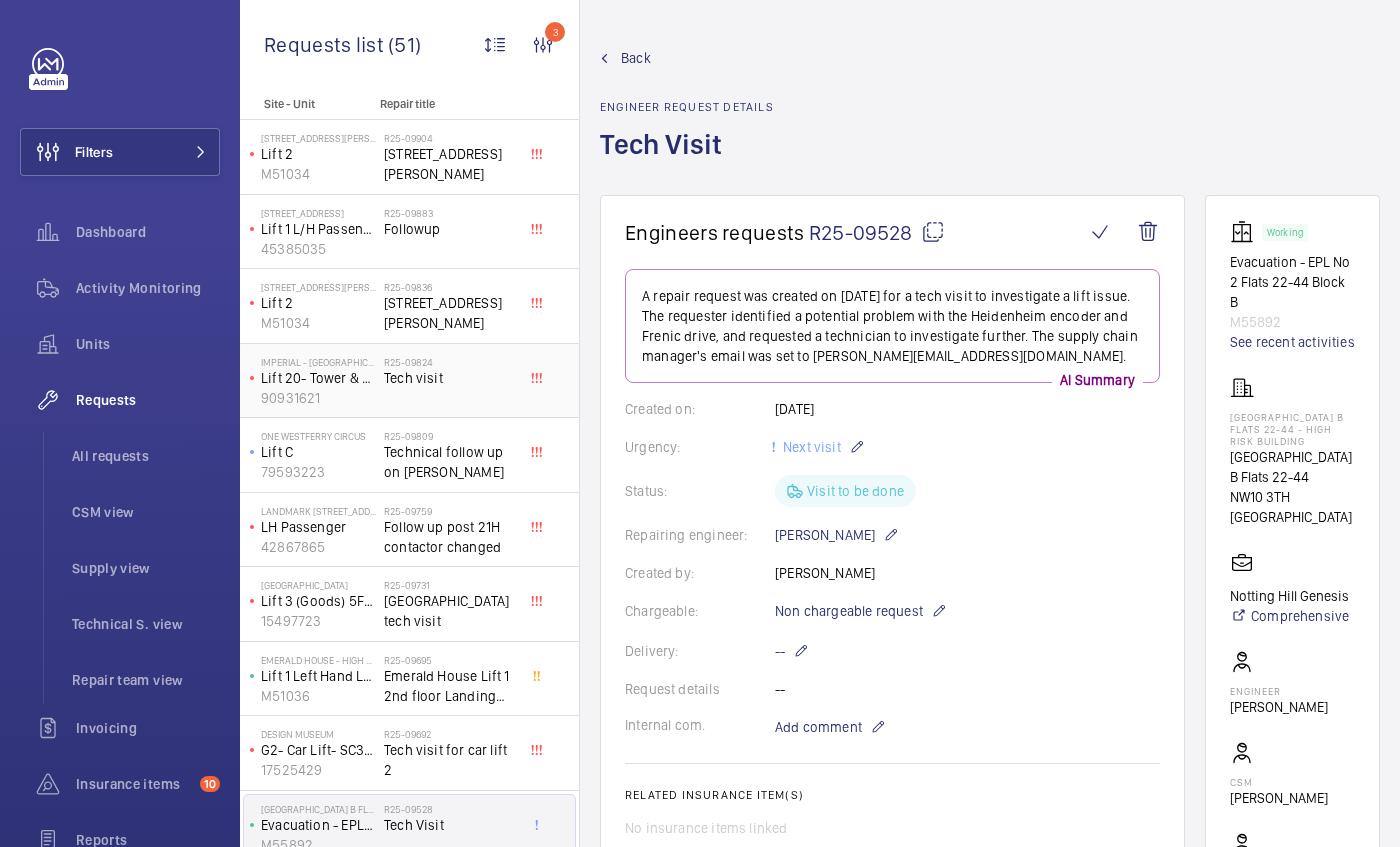 click on "R25-09824   Tech visit" 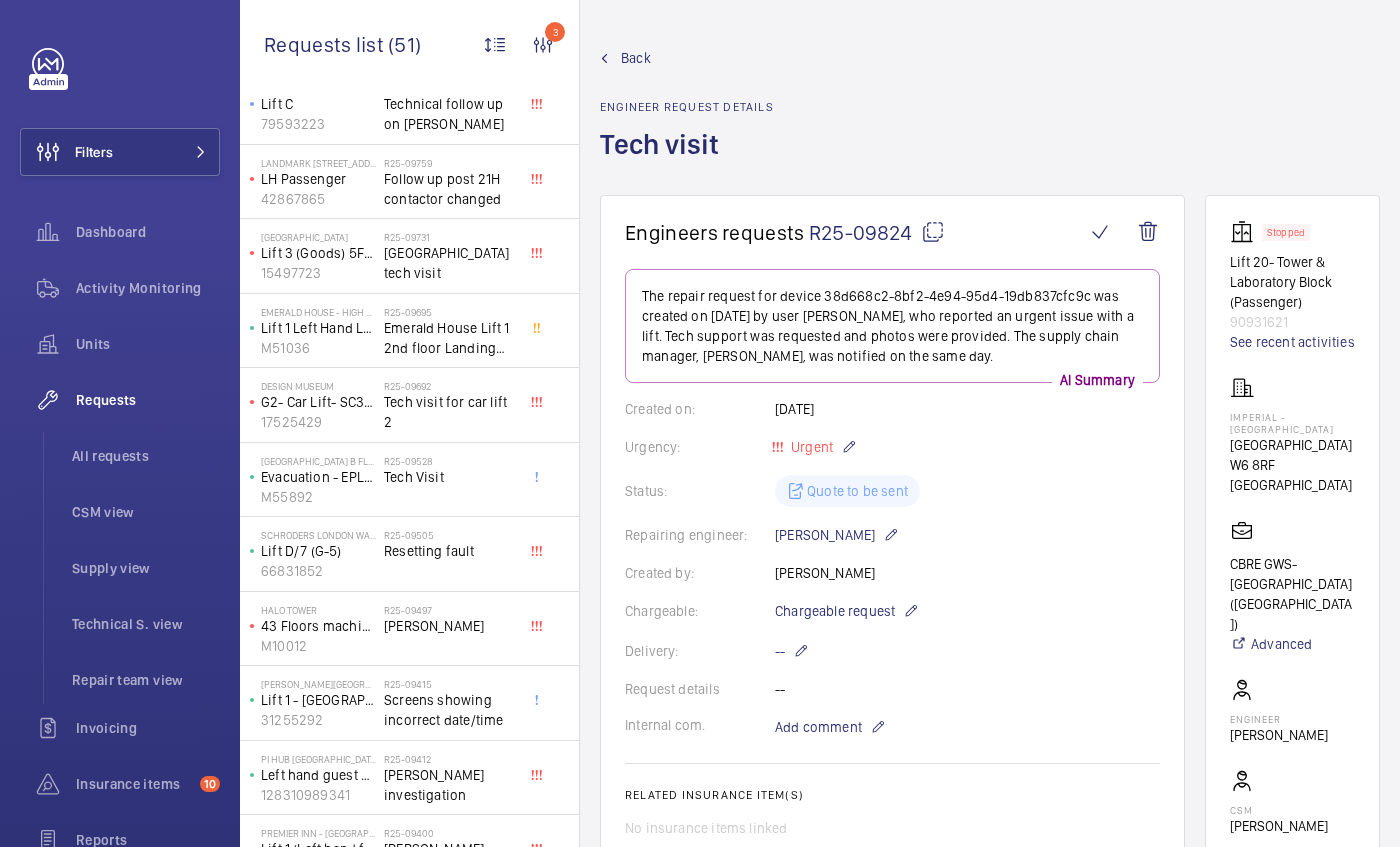 scroll, scrollTop: 349, scrollLeft: 0, axis: vertical 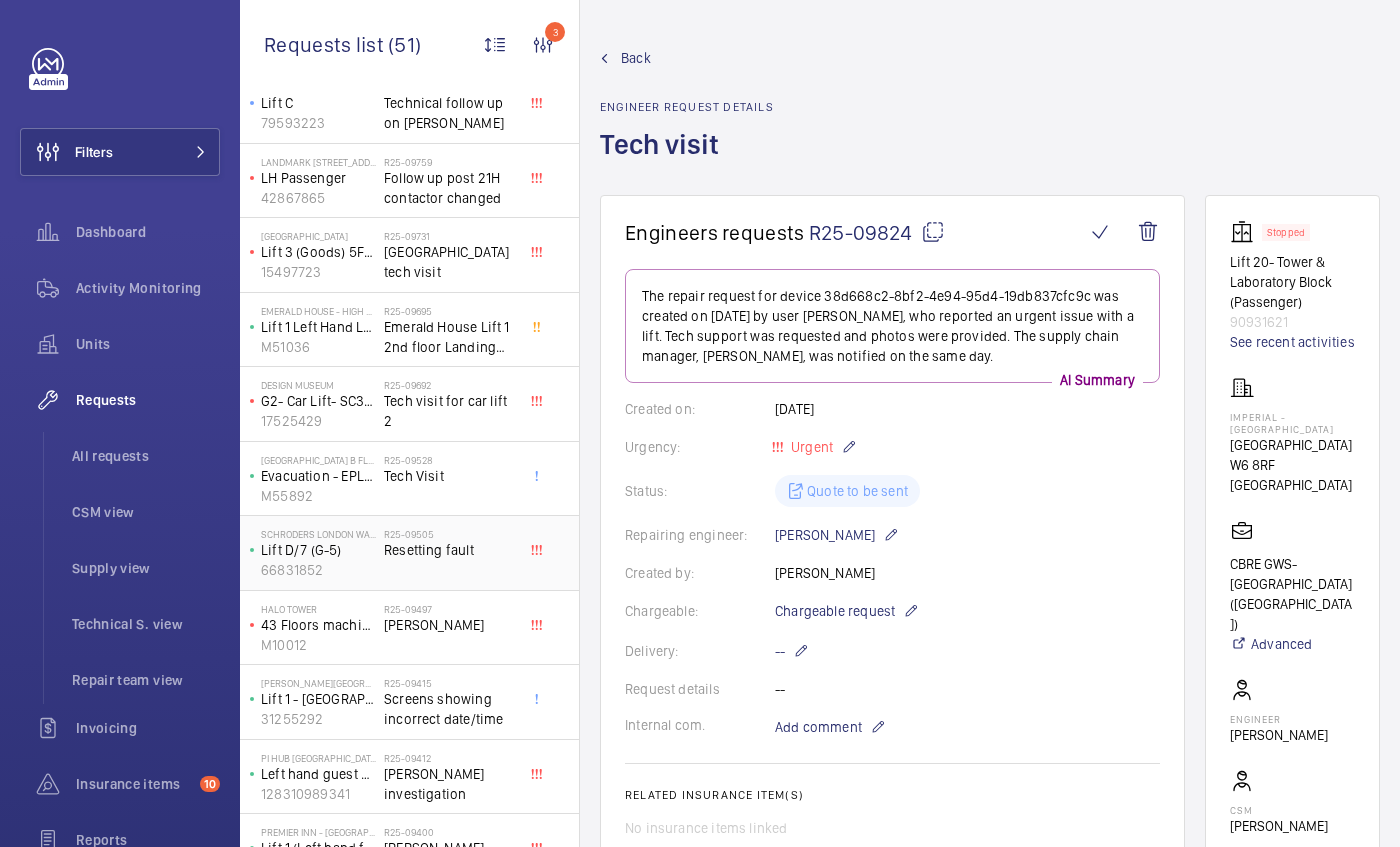 click on "R25-09505   Resetting fault" 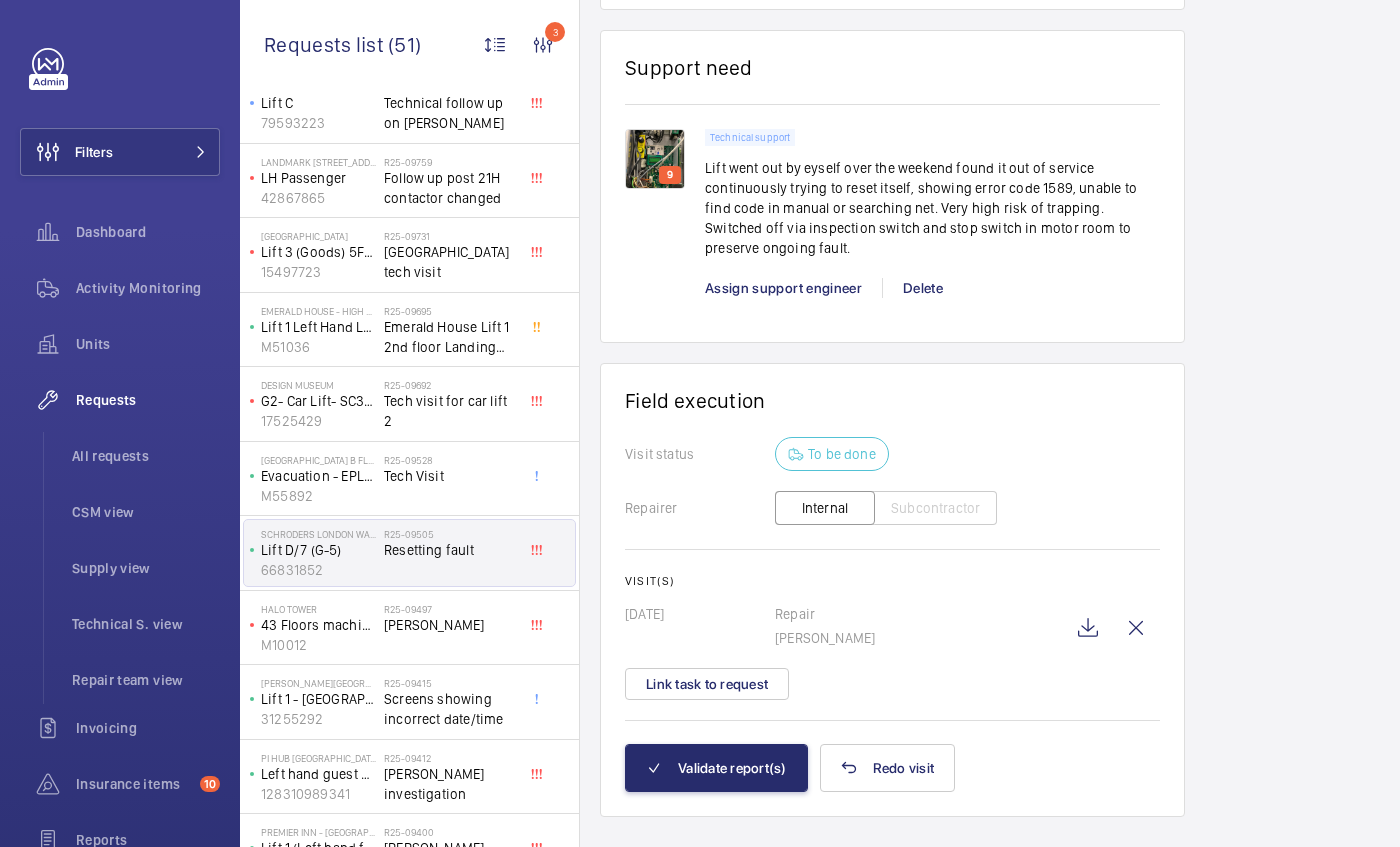 scroll, scrollTop: 1487, scrollLeft: 0, axis: vertical 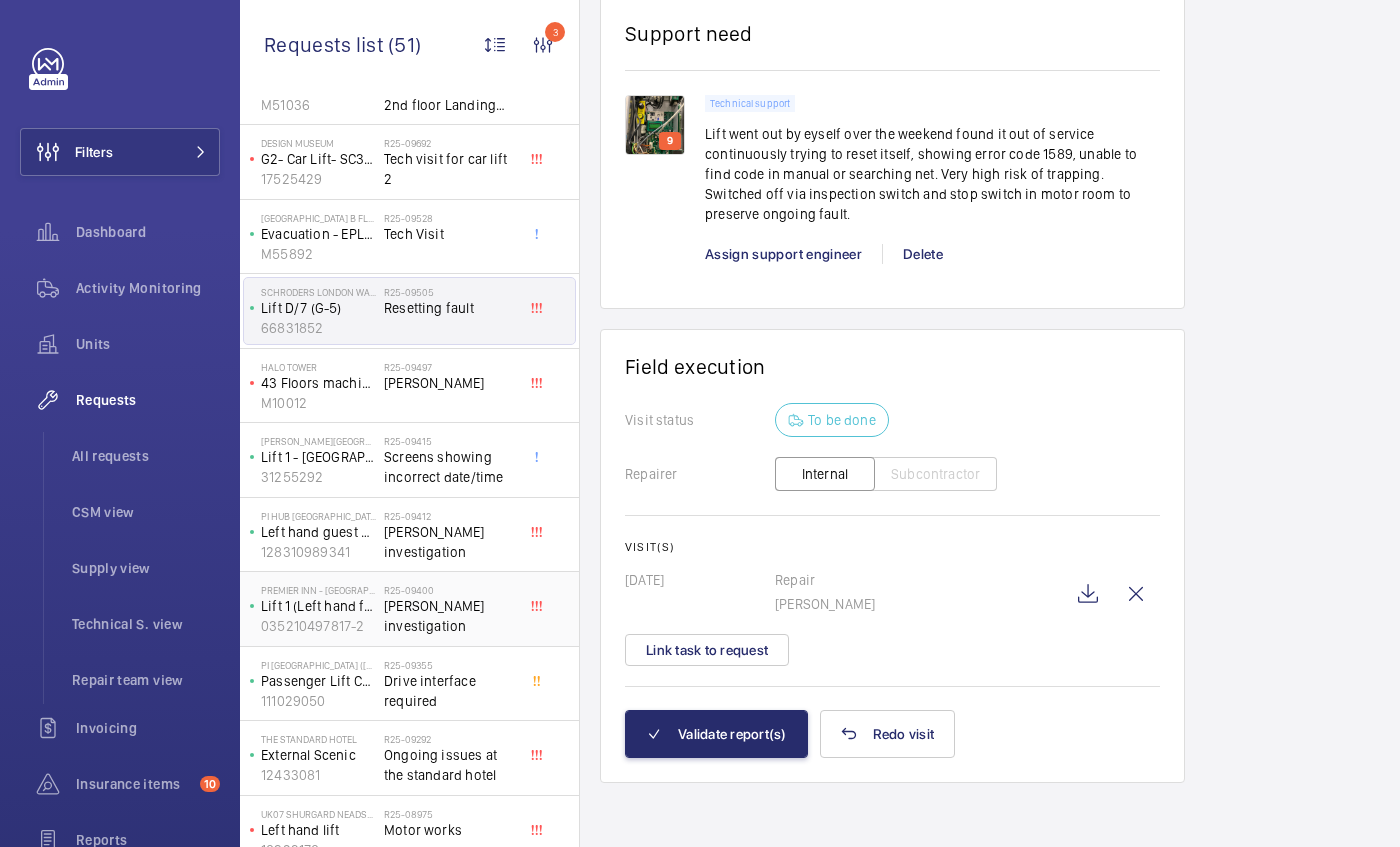 click on "[PERSON_NAME] investigation" 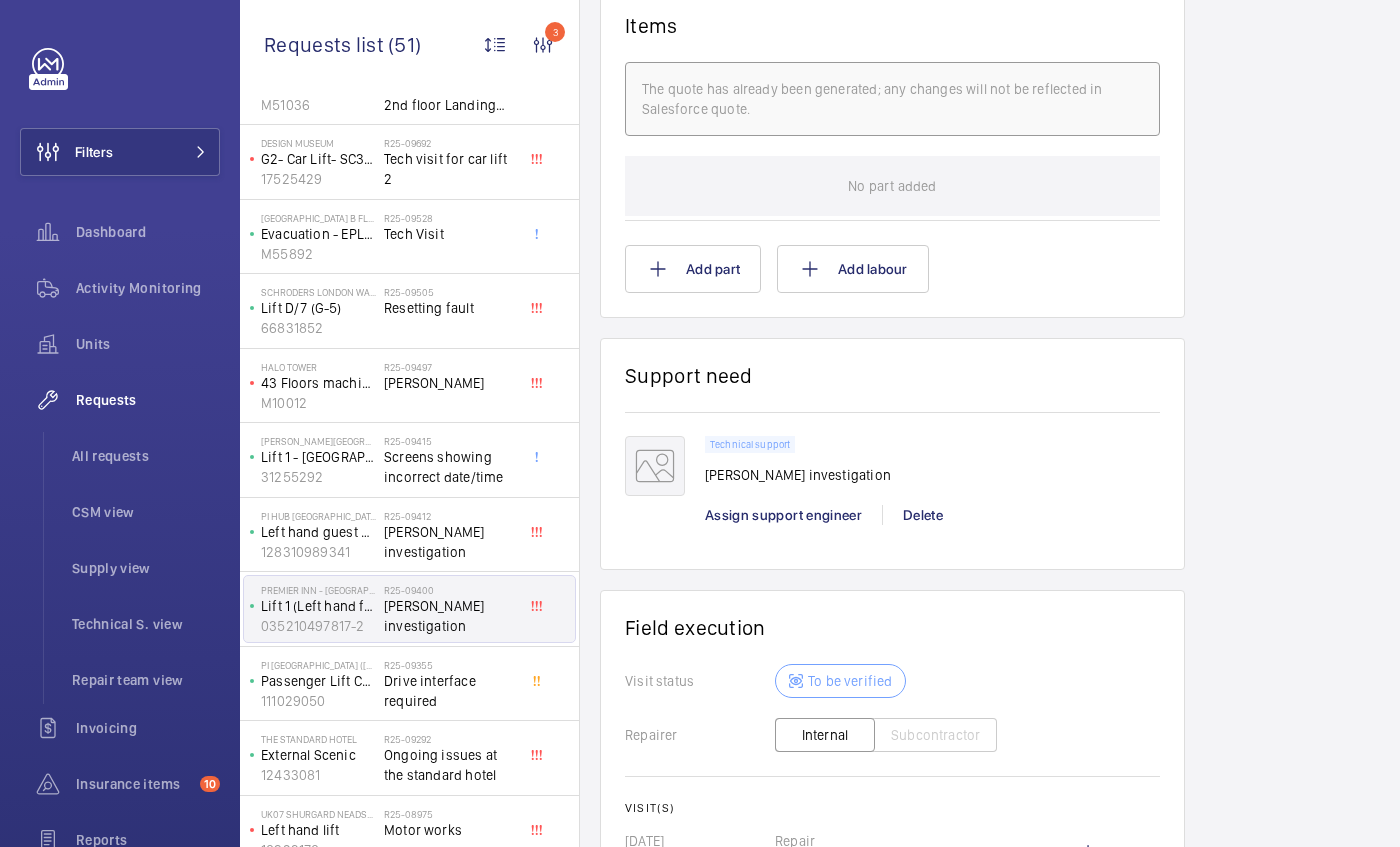 scroll, scrollTop: 1492, scrollLeft: 0, axis: vertical 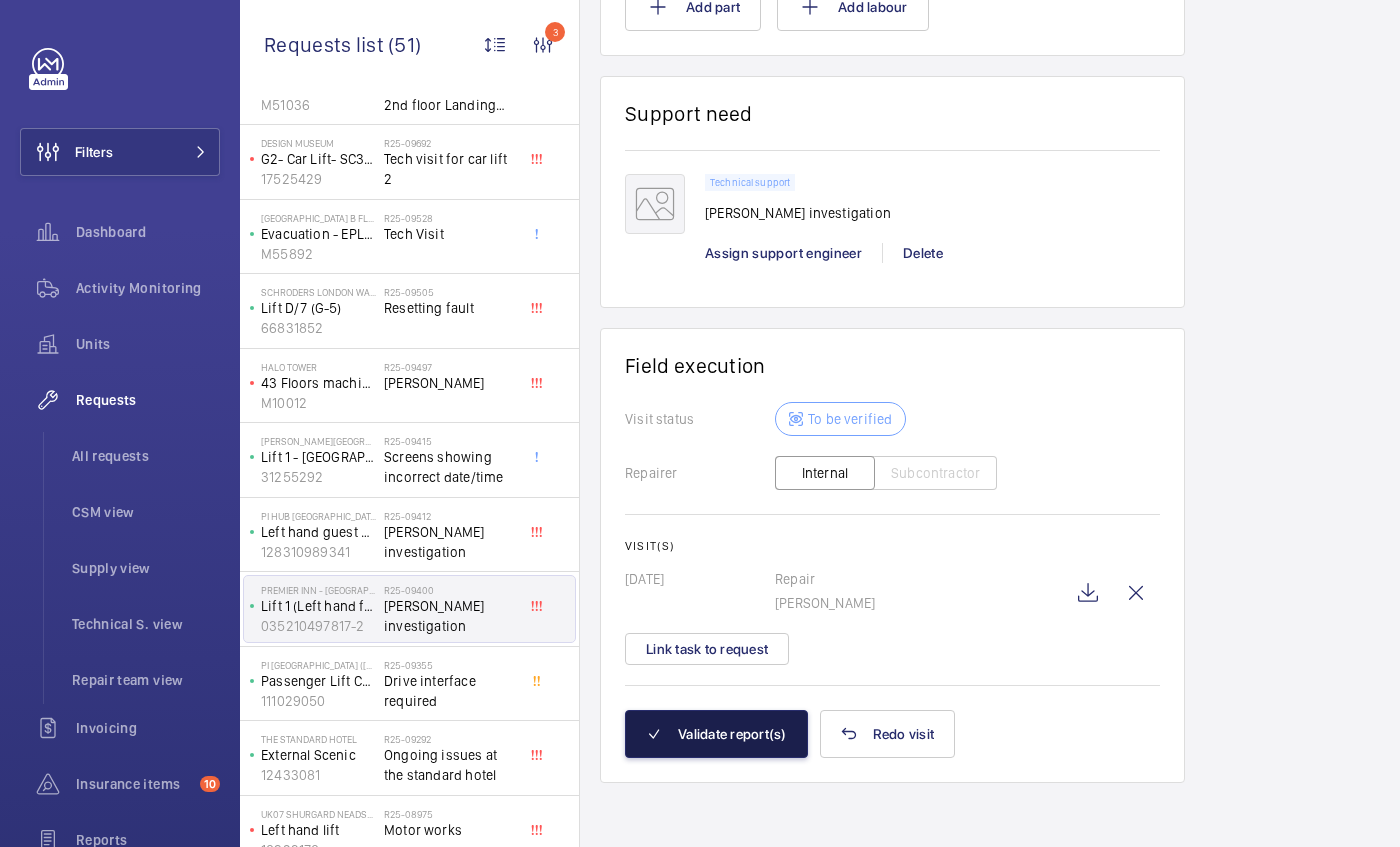 click on "Validate report(s)" 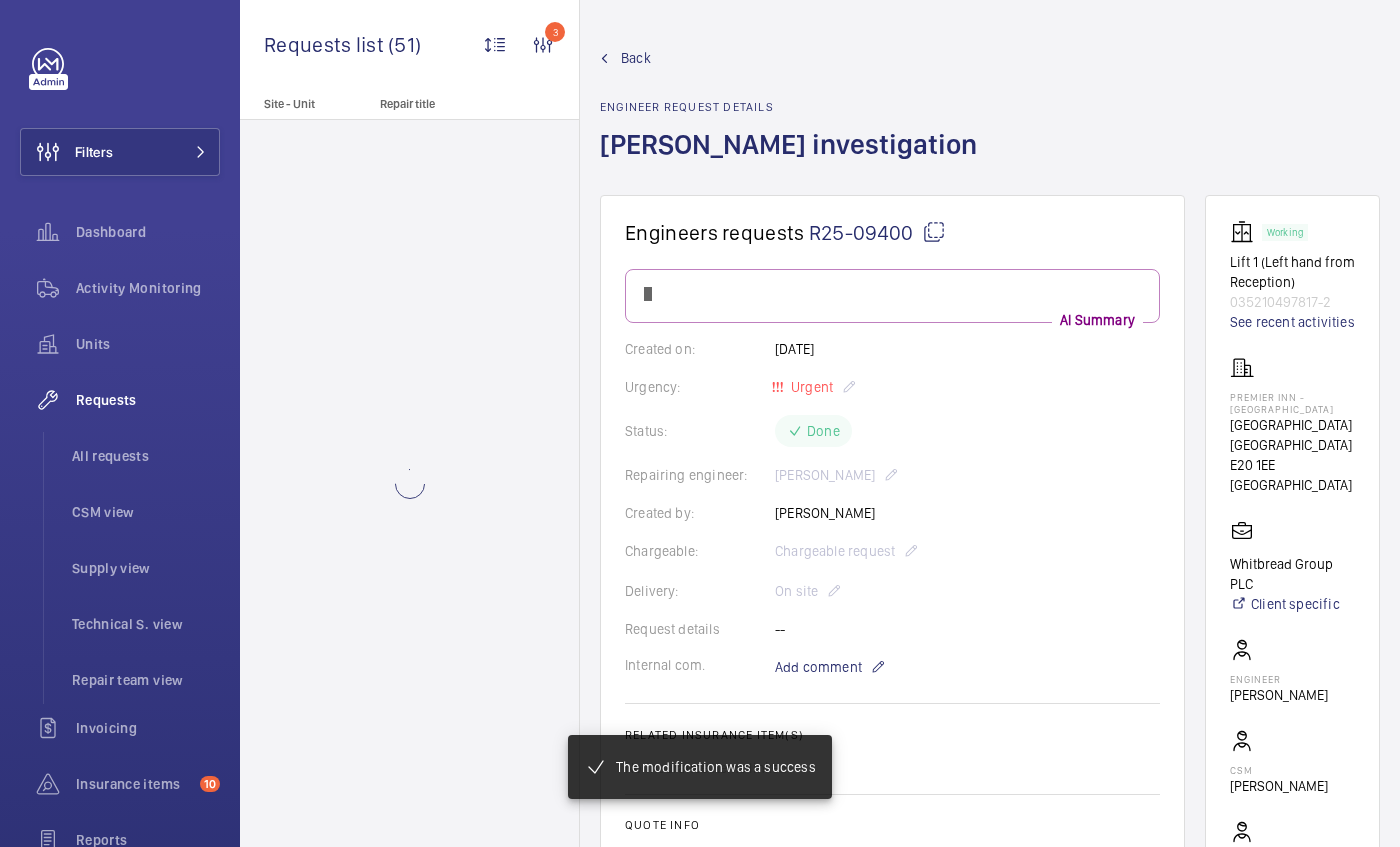 scroll, scrollTop: 0, scrollLeft: 0, axis: both 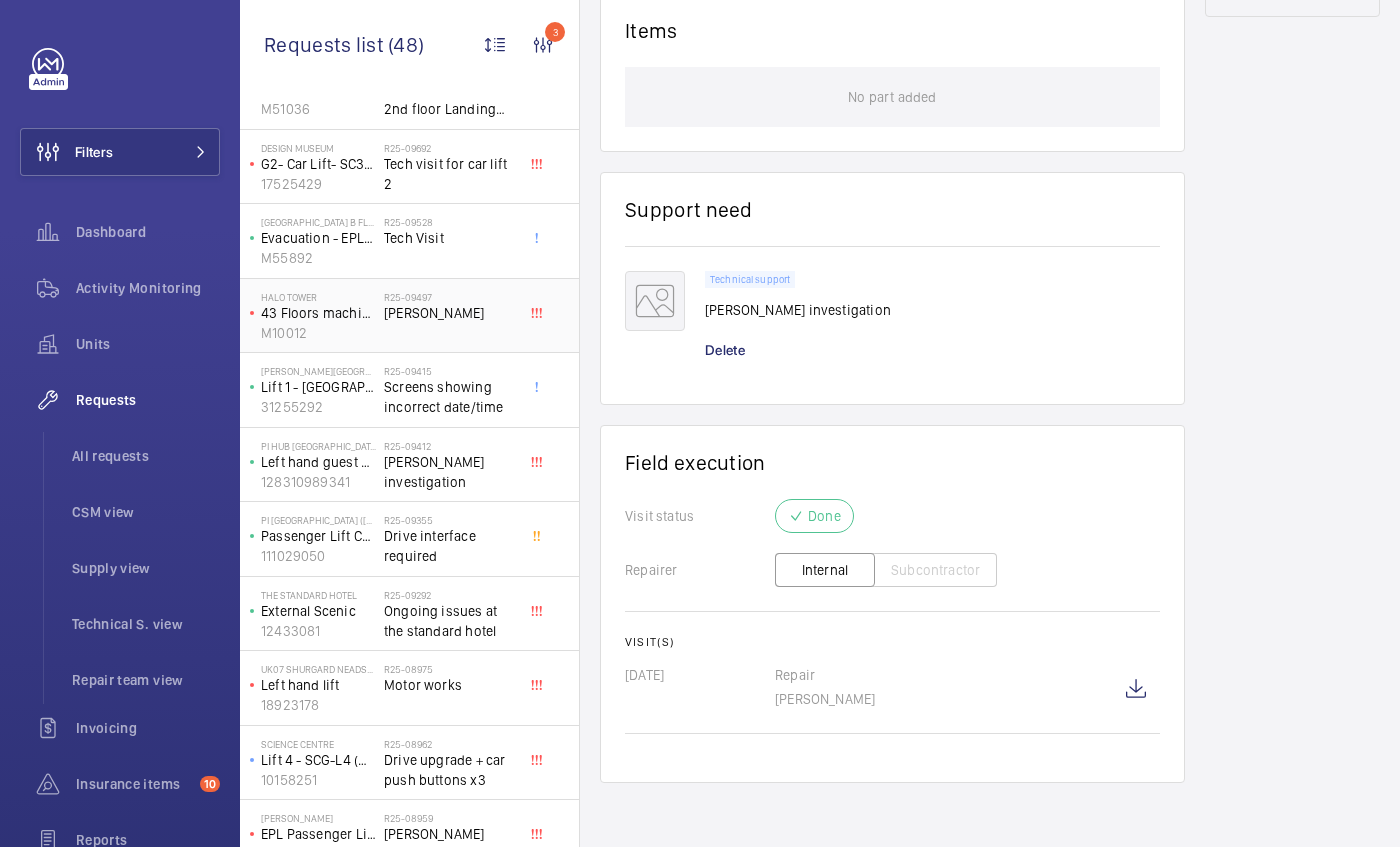 click on "[PERSON_NAME]" 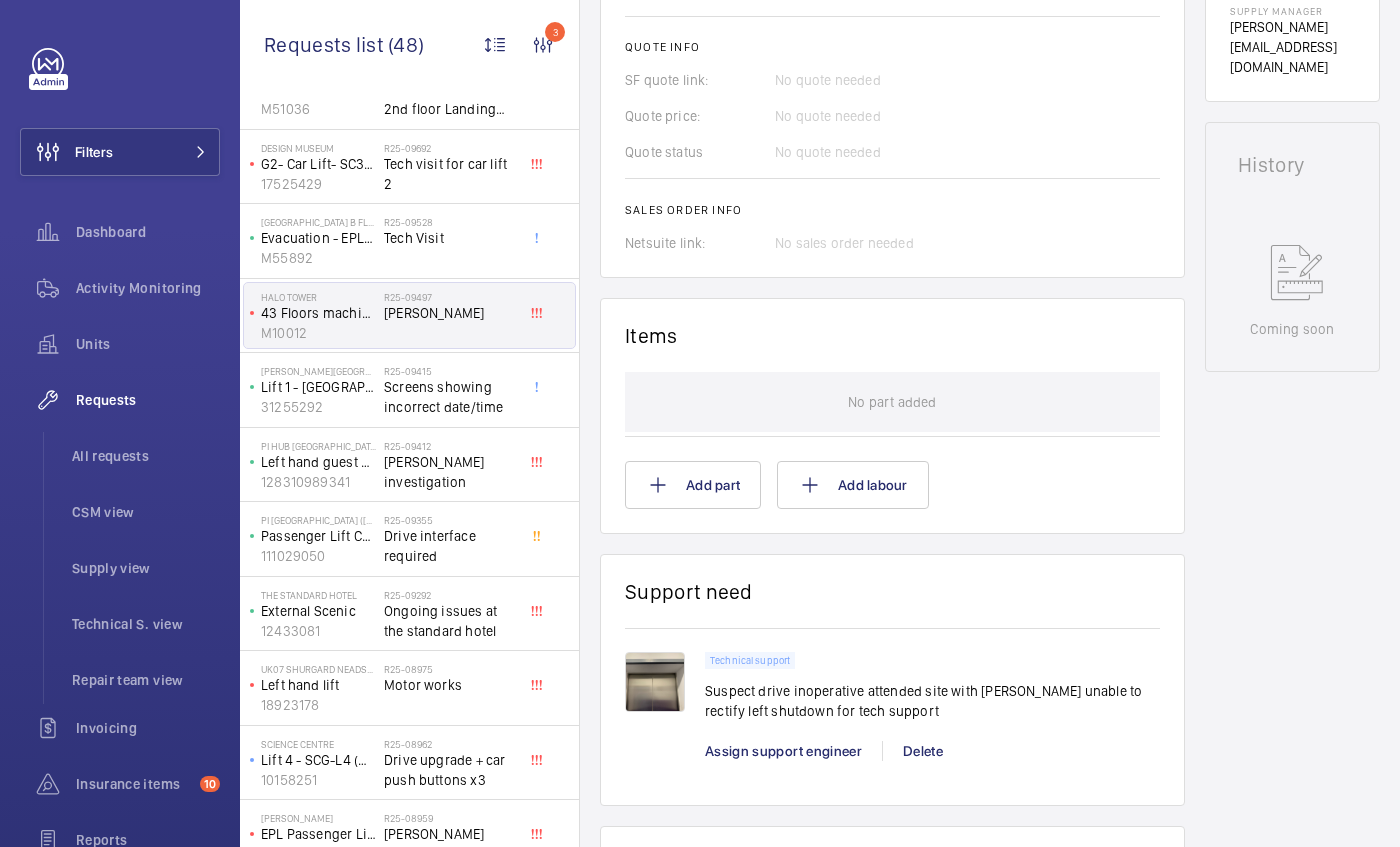 scroll, scrollTop: 1348, scrollLeft: 0, axis: vertical 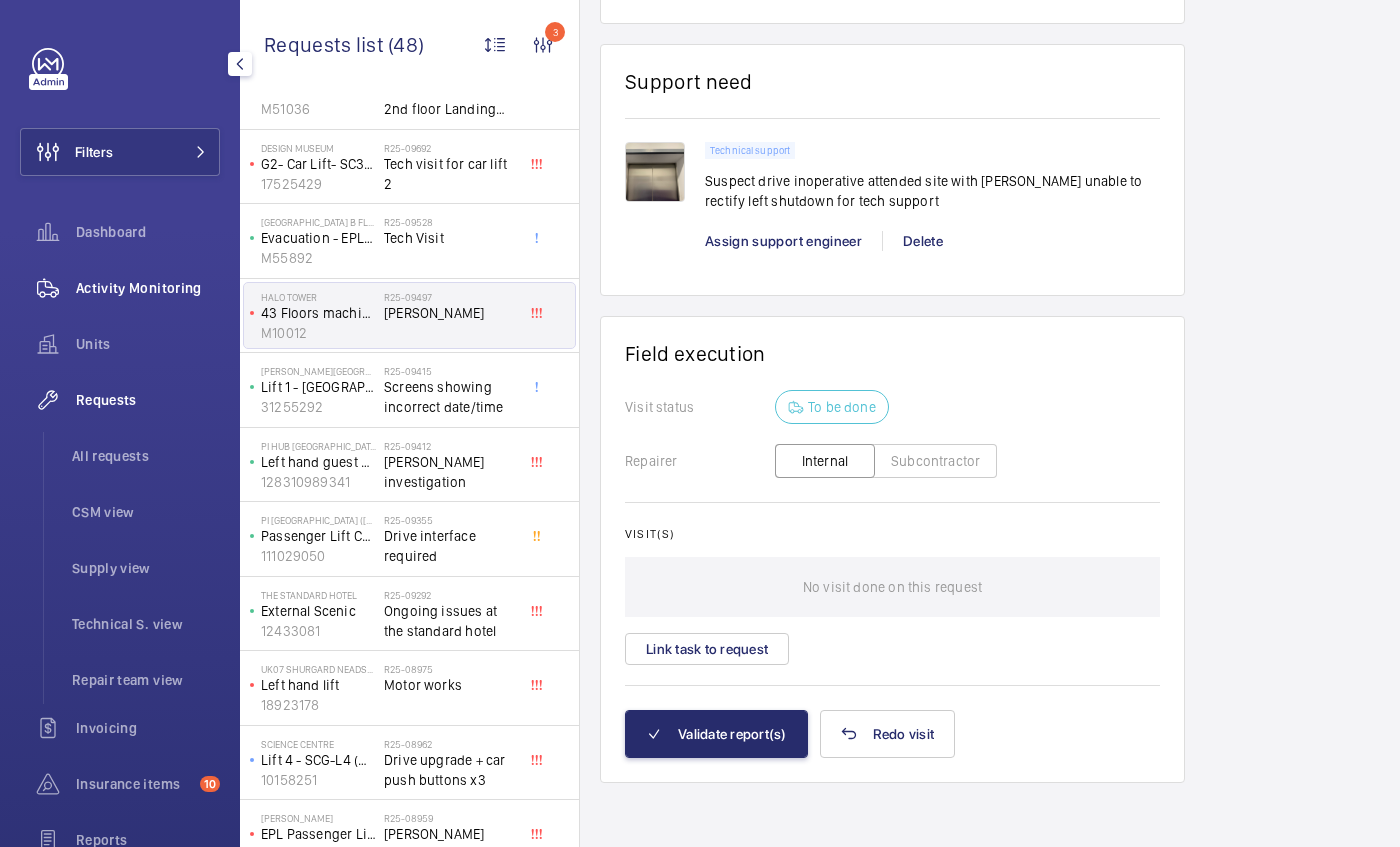 click on "Activity Monitoring" 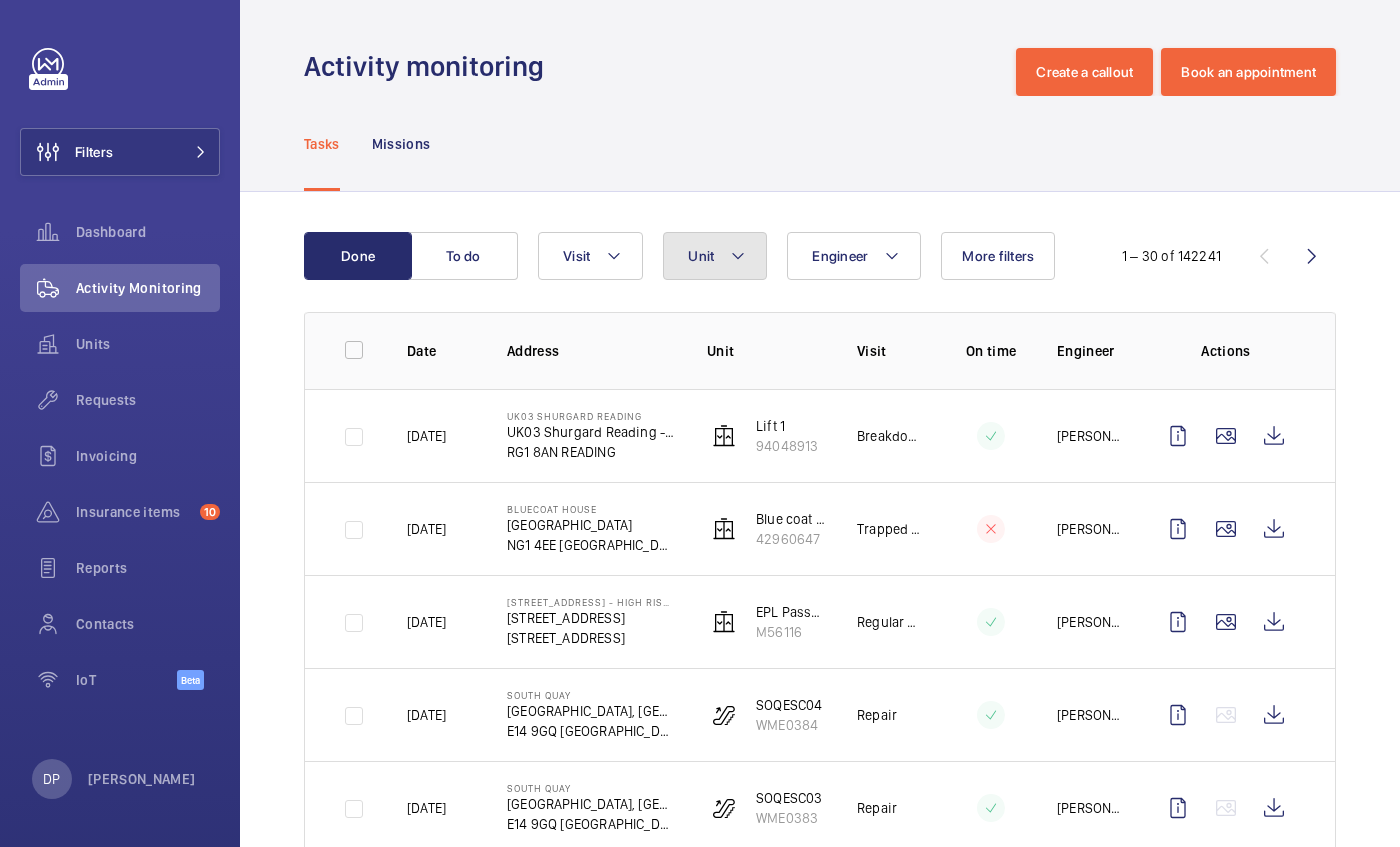 click on "Unit" 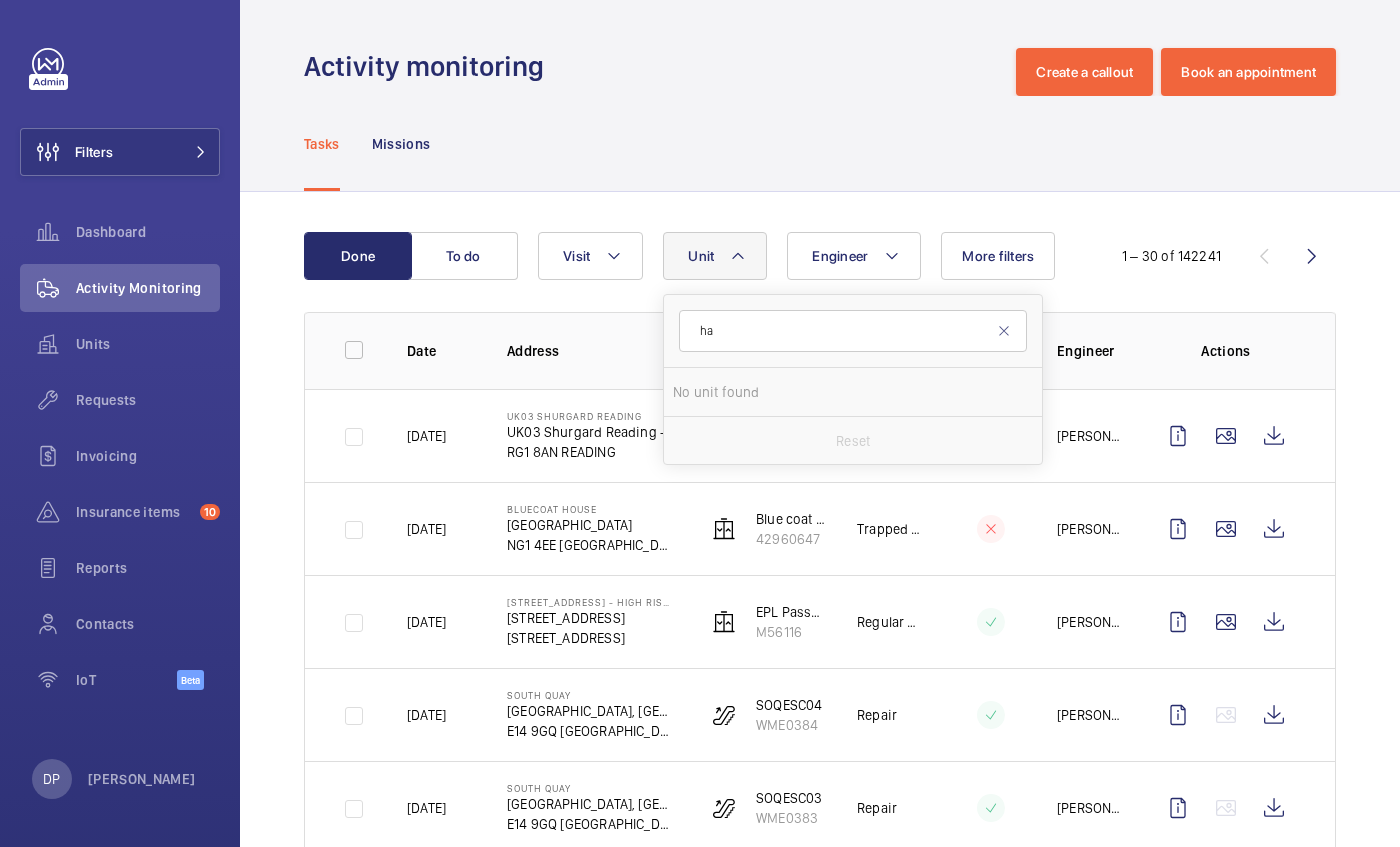 type on "h" 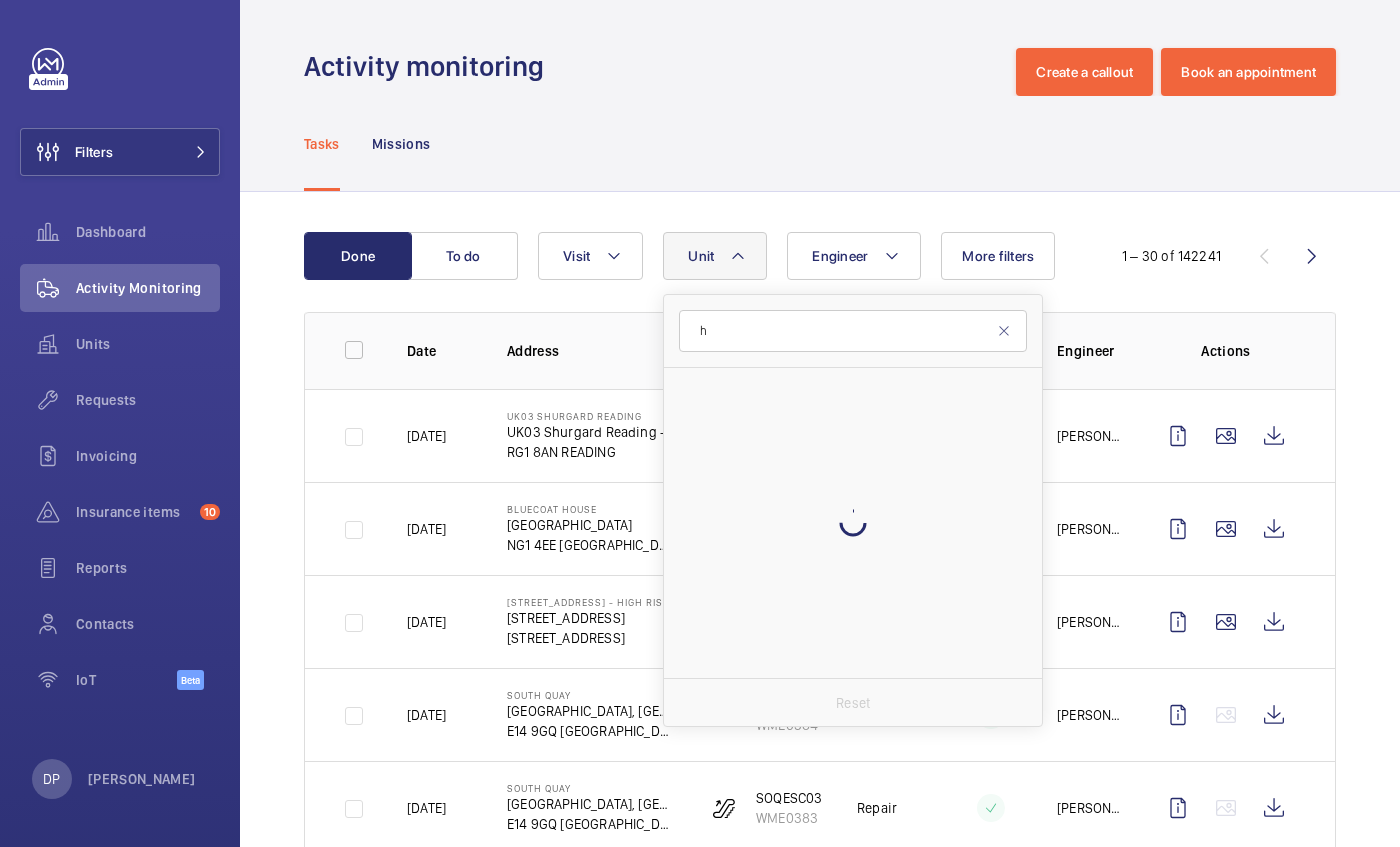 type 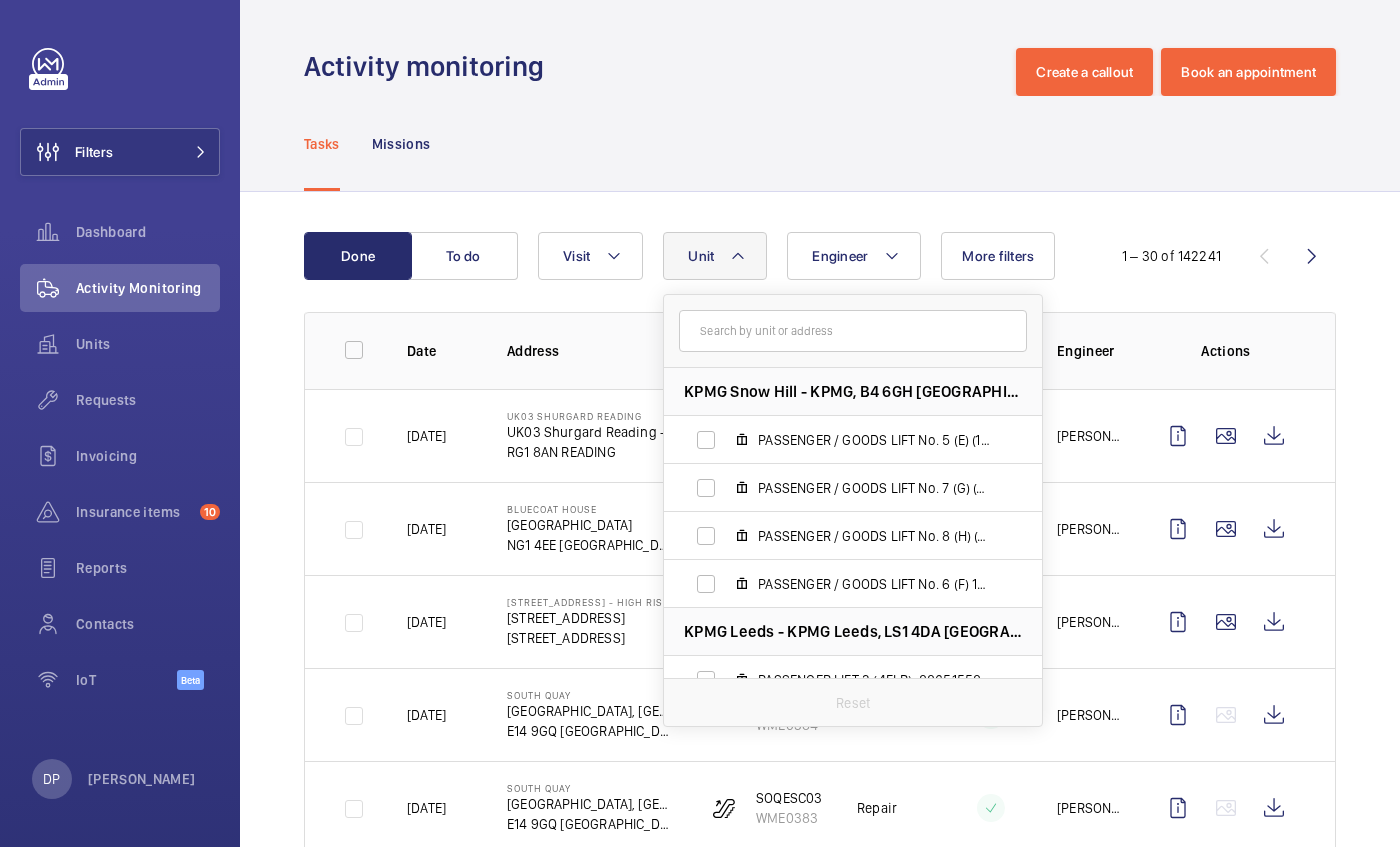 click on "Done To do Engineer Unit KPMG [GEOGRAPHIC_DATA] - KPMG, B4 6GH BIRMINGHAM PASSENGER / GOODS LIFT No. 5 (E) (13FLR), 60550945 PASSENGER / GOODS LIFT No. 7 (G) (13FLR), 57170702 PASSENGER / GOODS LIFT No. 8 (H) (13FLR), 17009996 PASSENGER / GOODS LIFT No. 6 (F) 13FLR), 15826922 KPMG Leeds - KPMG Leeds, LS1 4DA LEEDS PASSENGER LIFT 3 (4FLR), 88651558 GOODS  LIFTS (STAT) (6FLR), 69073811 PASSENGER LIFT 2 (5FLR), 76110881 PASSENGER LIFT 1 (5FLR), 50075608 [GEOGRAPHIC_DATA] - [GEOGRAPHIC_DATA] [GEOGRAPHIC_DATA] ---, 18692257 [PERSON_NAME] & Co- 41 [GEOGRAPHIC_DATA] - [PERSON_NAME][GEOGRAPHIC_DATA] Lift 2, 14971333 Reset Visit More filters  1 – 30 of 142241  Date Address Unit Visit On time Engineer Actions [DATE]  UK03 [GEOGRAPHIC_DATA] - [STREET_ADDRESS] READING   Lift 1    94048913   Breakdown  [PERSON_NAME]  [DATE]  [GEOGRAPHIC_DATA] [GEOGRAPHIC_DATA]   42960647  Trapped passenger  [PERSON_NAME]  [DATE]  [STREET_ADDRESS]" 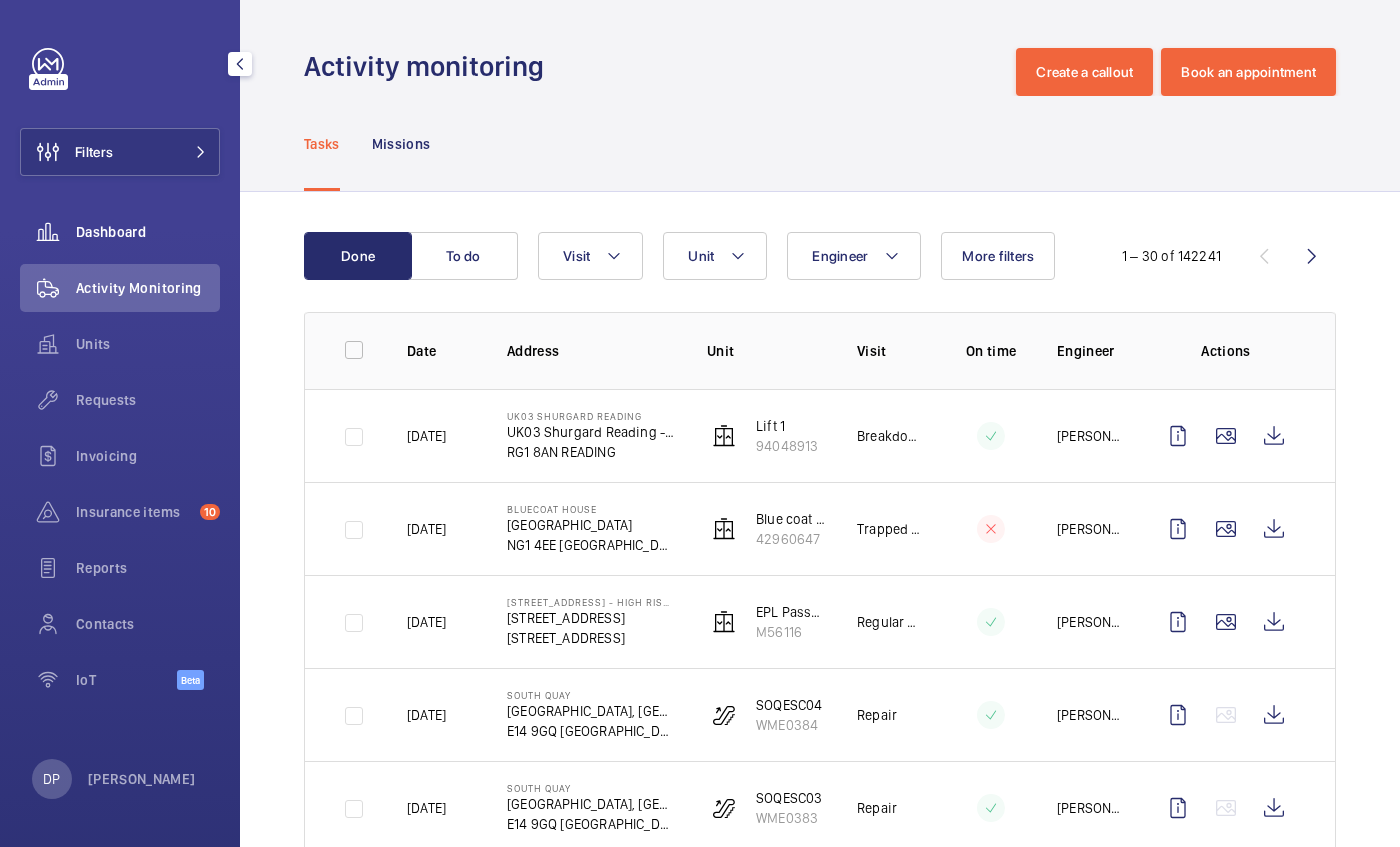 click on "Dashboard" 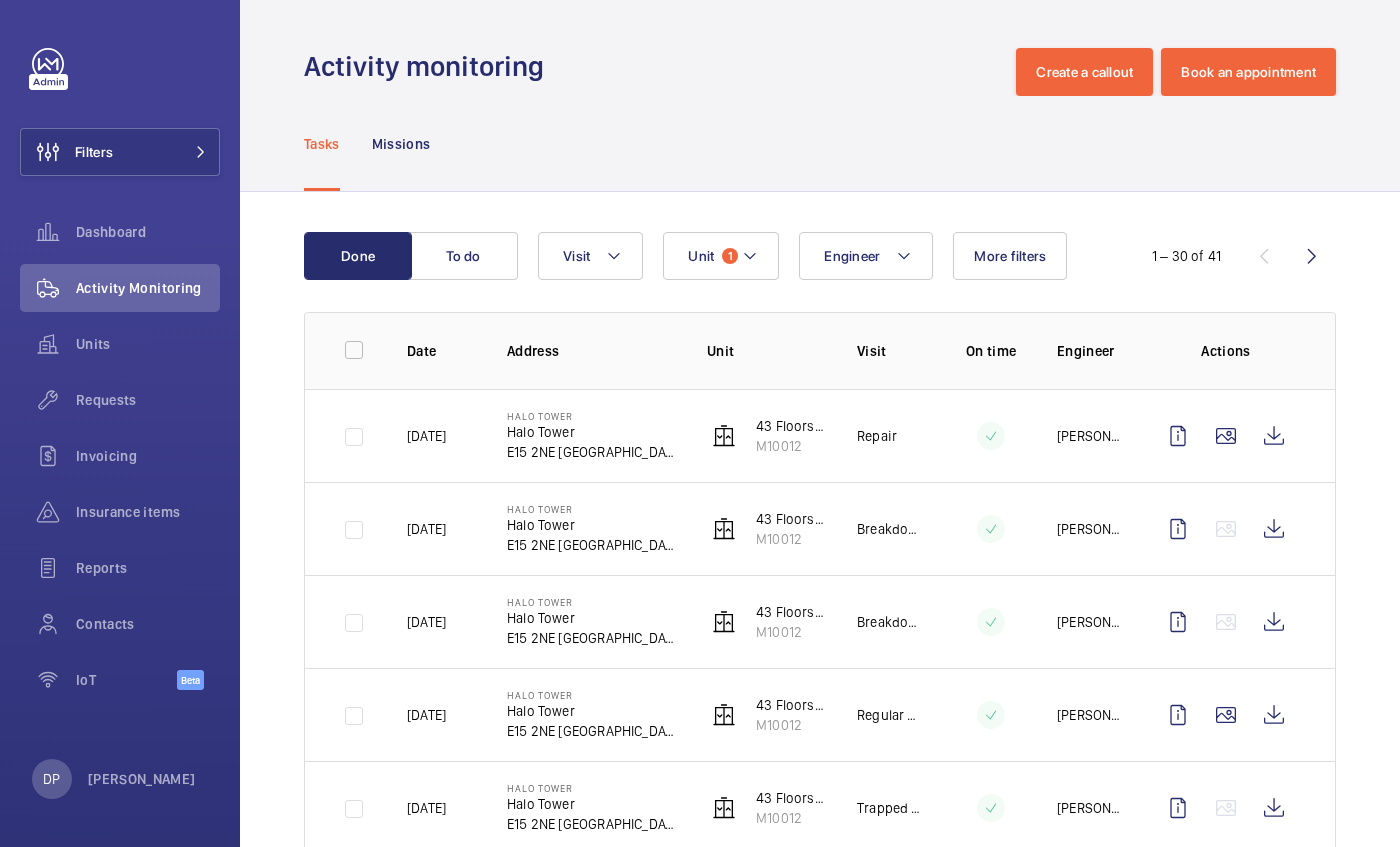 scroll, scrollTop: 0, scrollLeft: 0, axis: both 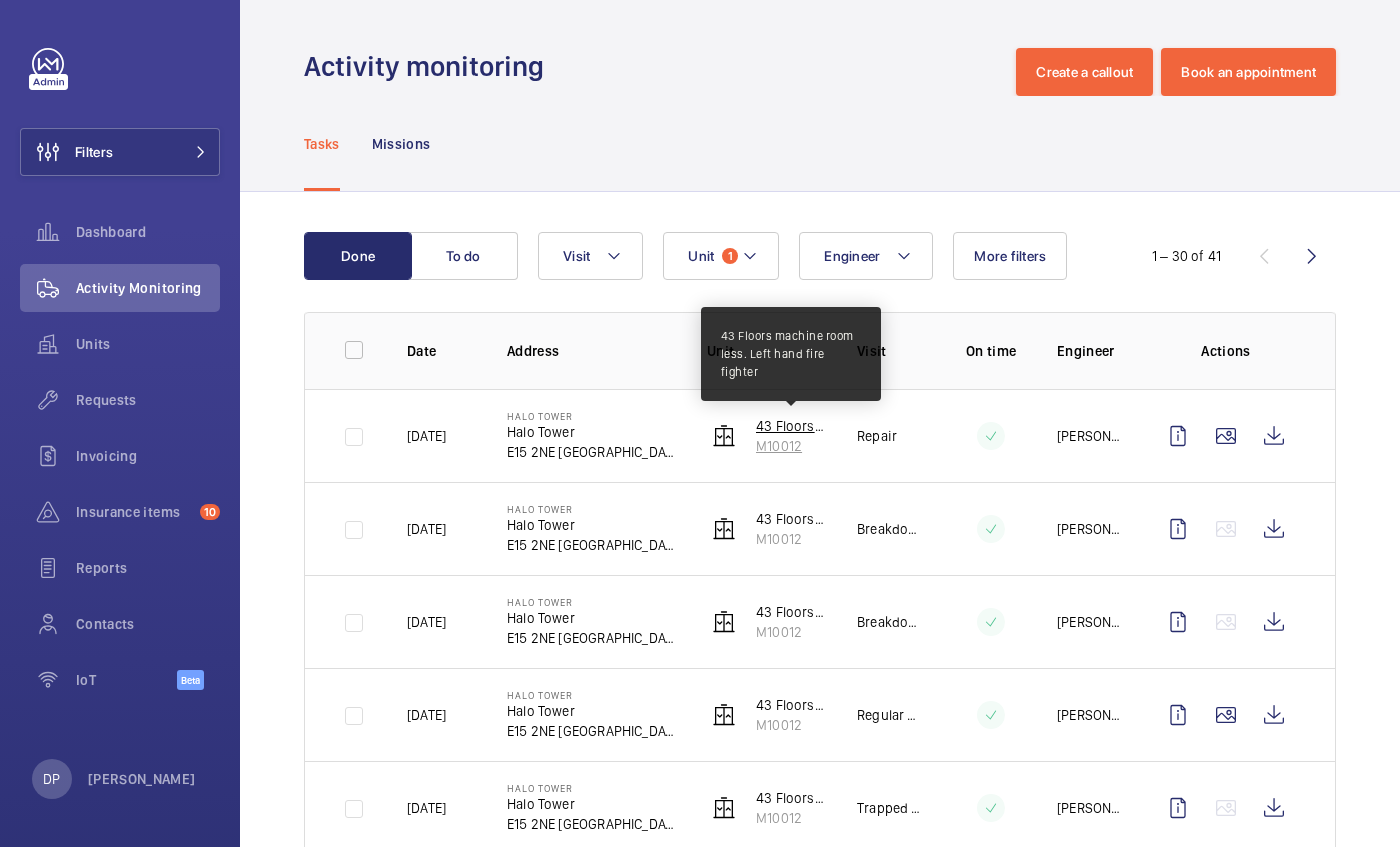 click on "43 Floors machine room less. Left hand fire fighter" 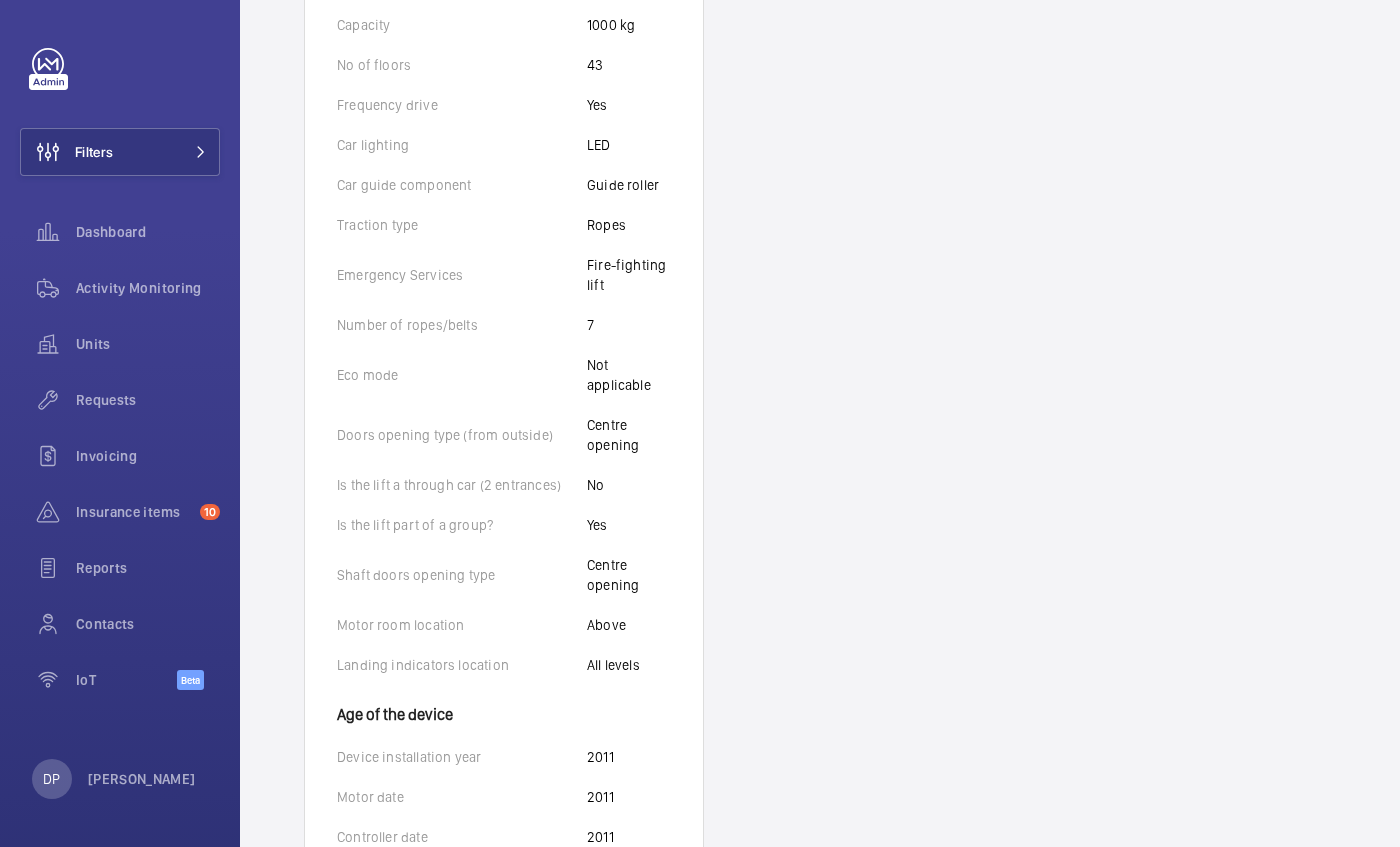 scroll, scrollTop: 1194, scrollLeft: 0, axis: vertical 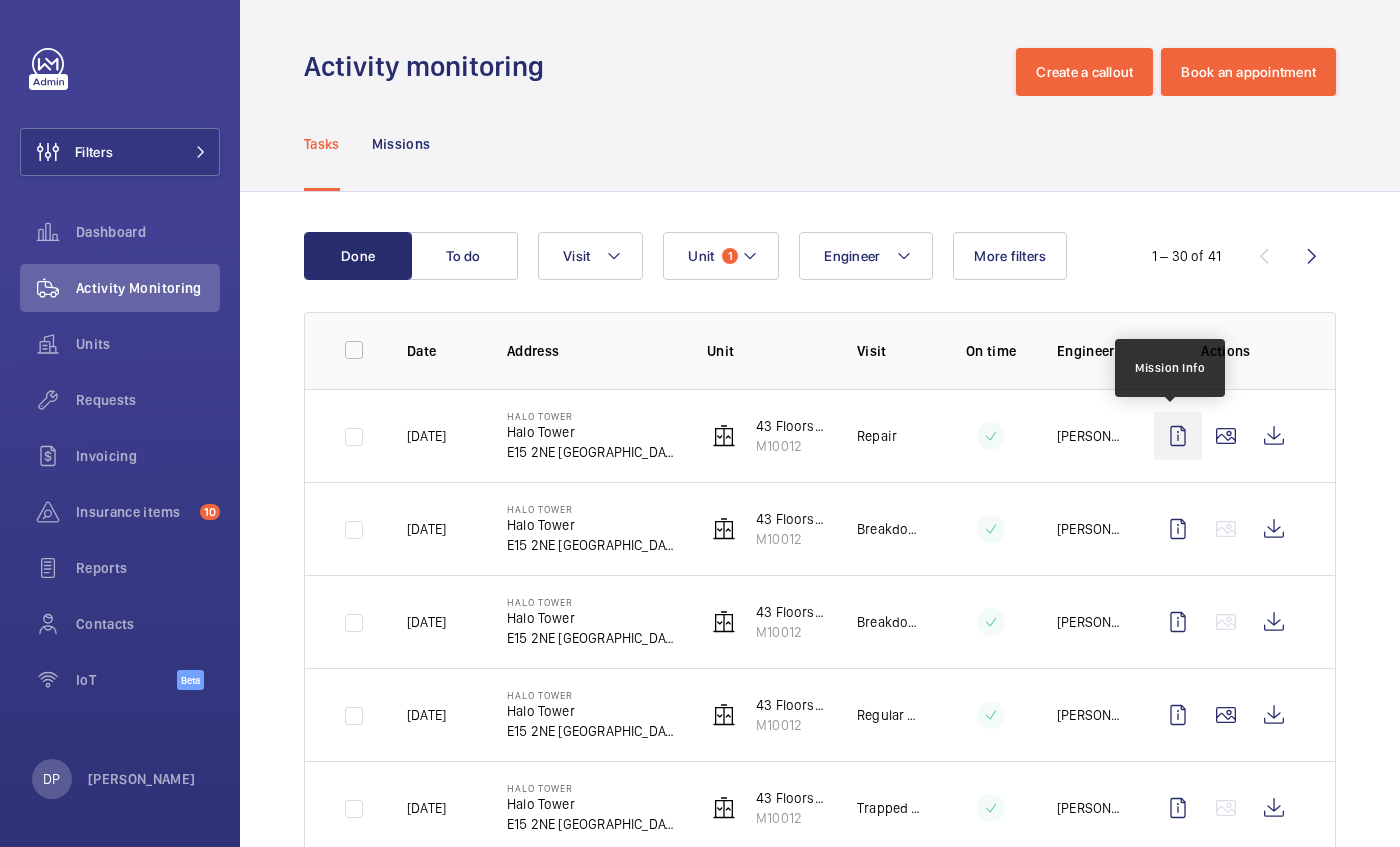 click 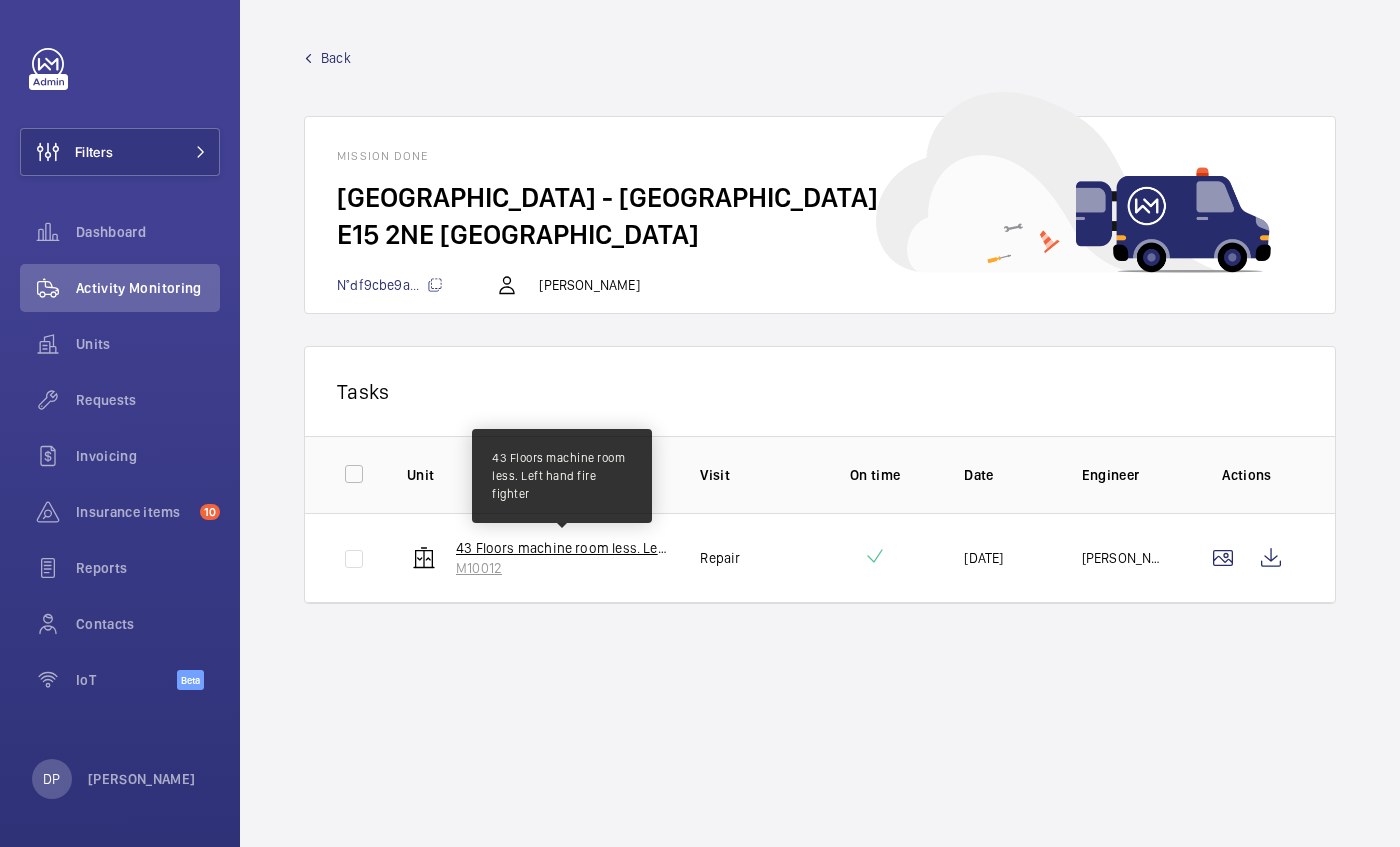 click on "43 Floors machine room less. Left hand fire fighter" 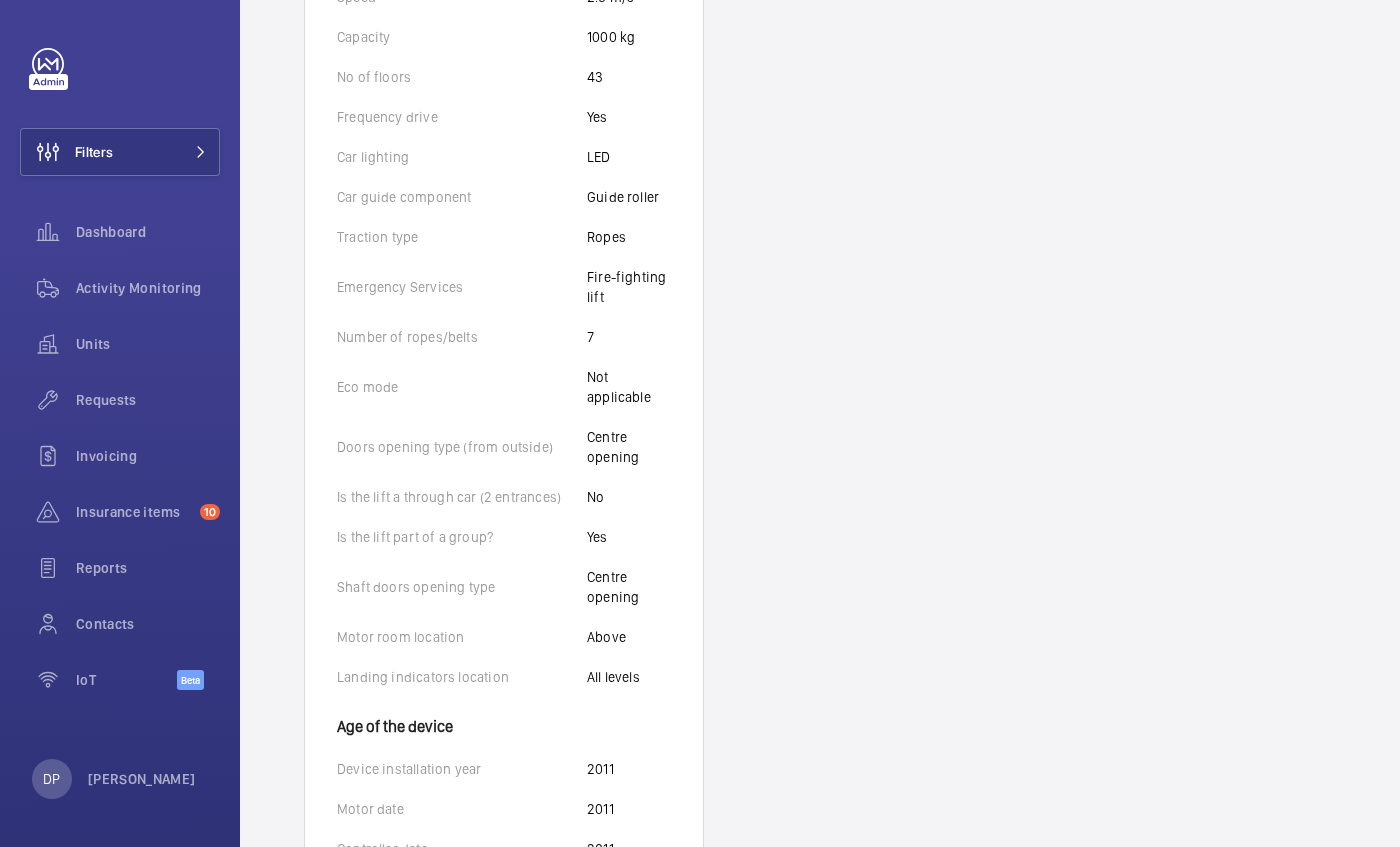scroll, scrollTop: 1194, scrollLeft: 0, axis: vertical 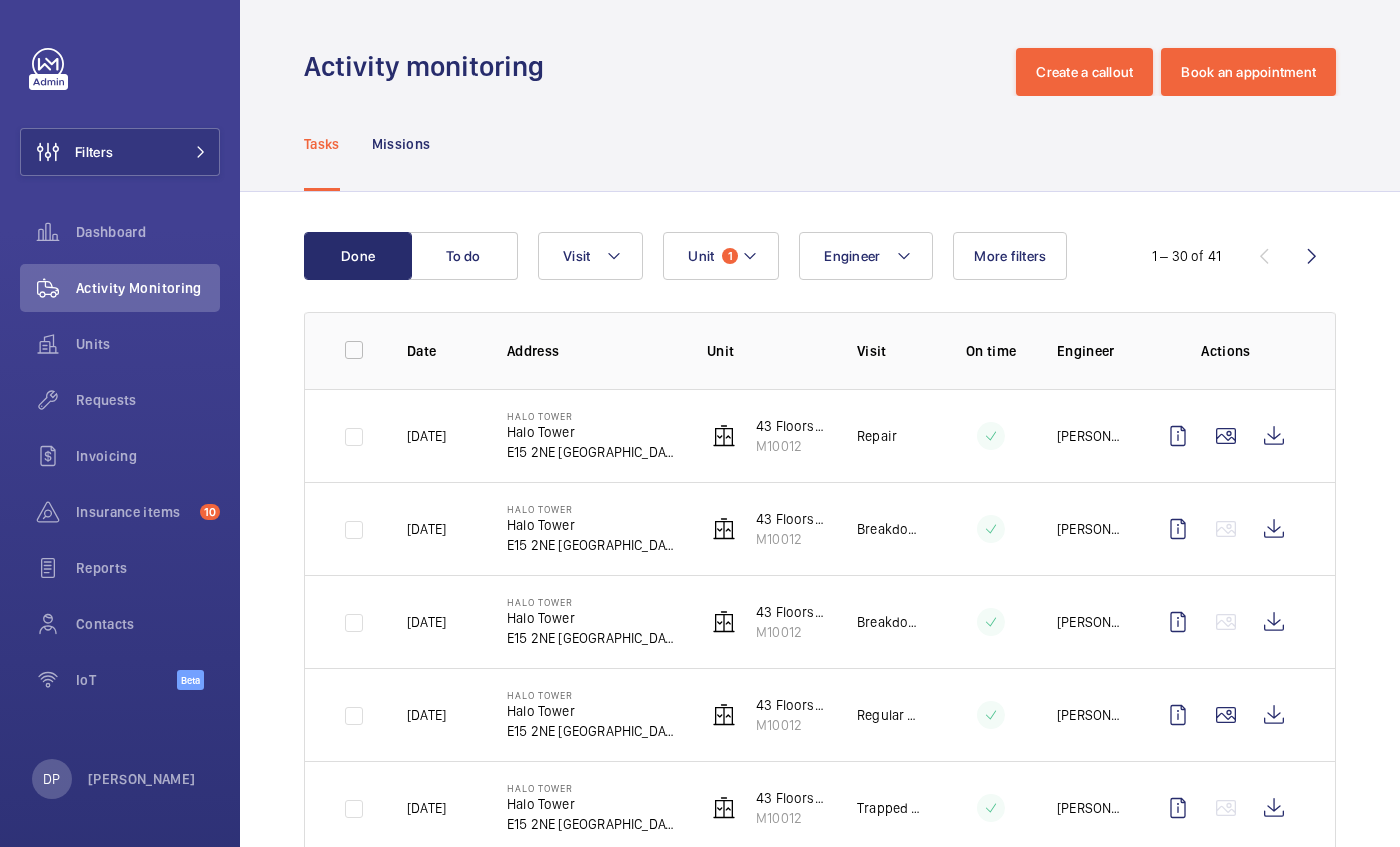 click on "Halo Tower   Halo Tower   E15 2NE LONDON" 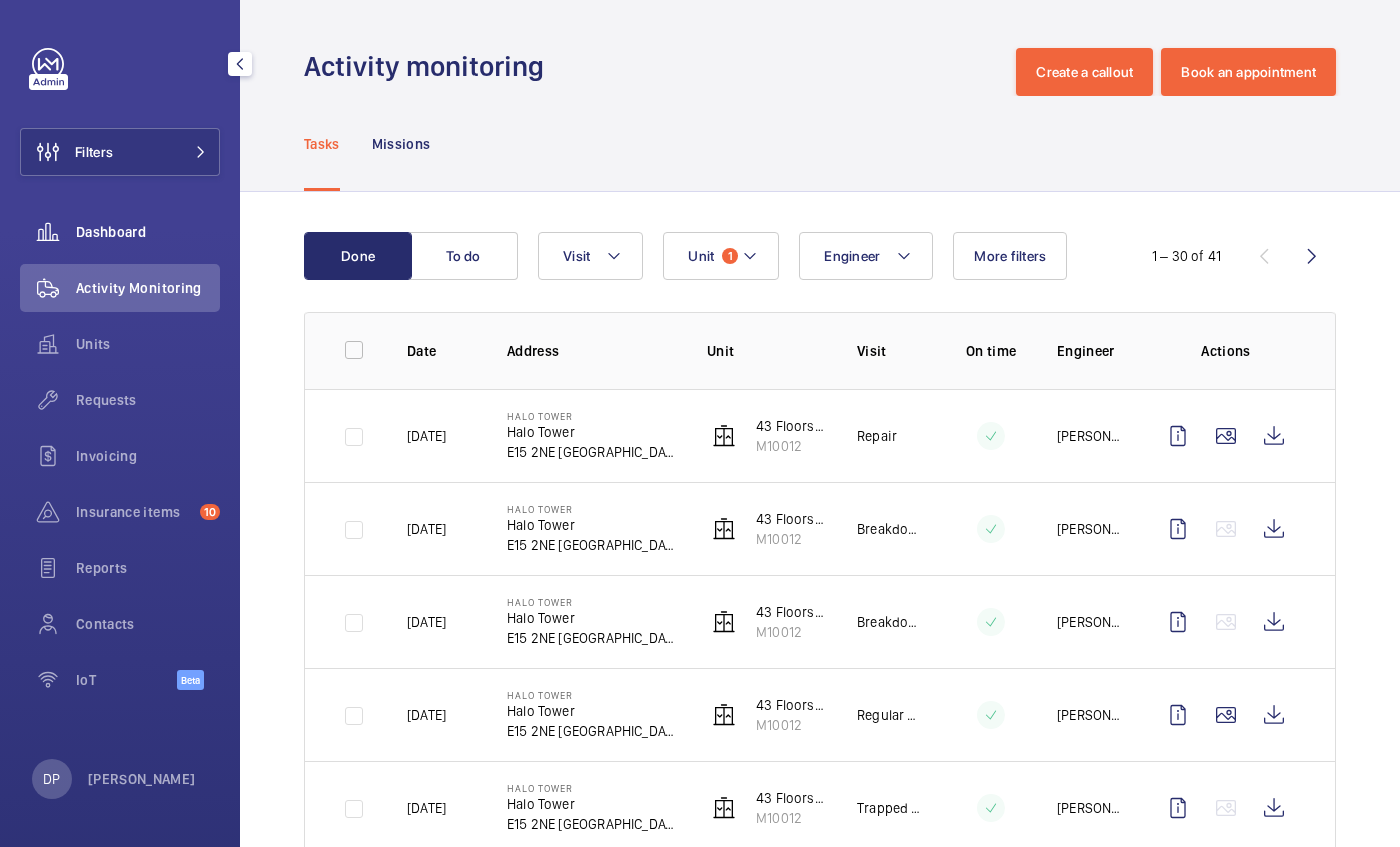 click on "Dashboard" 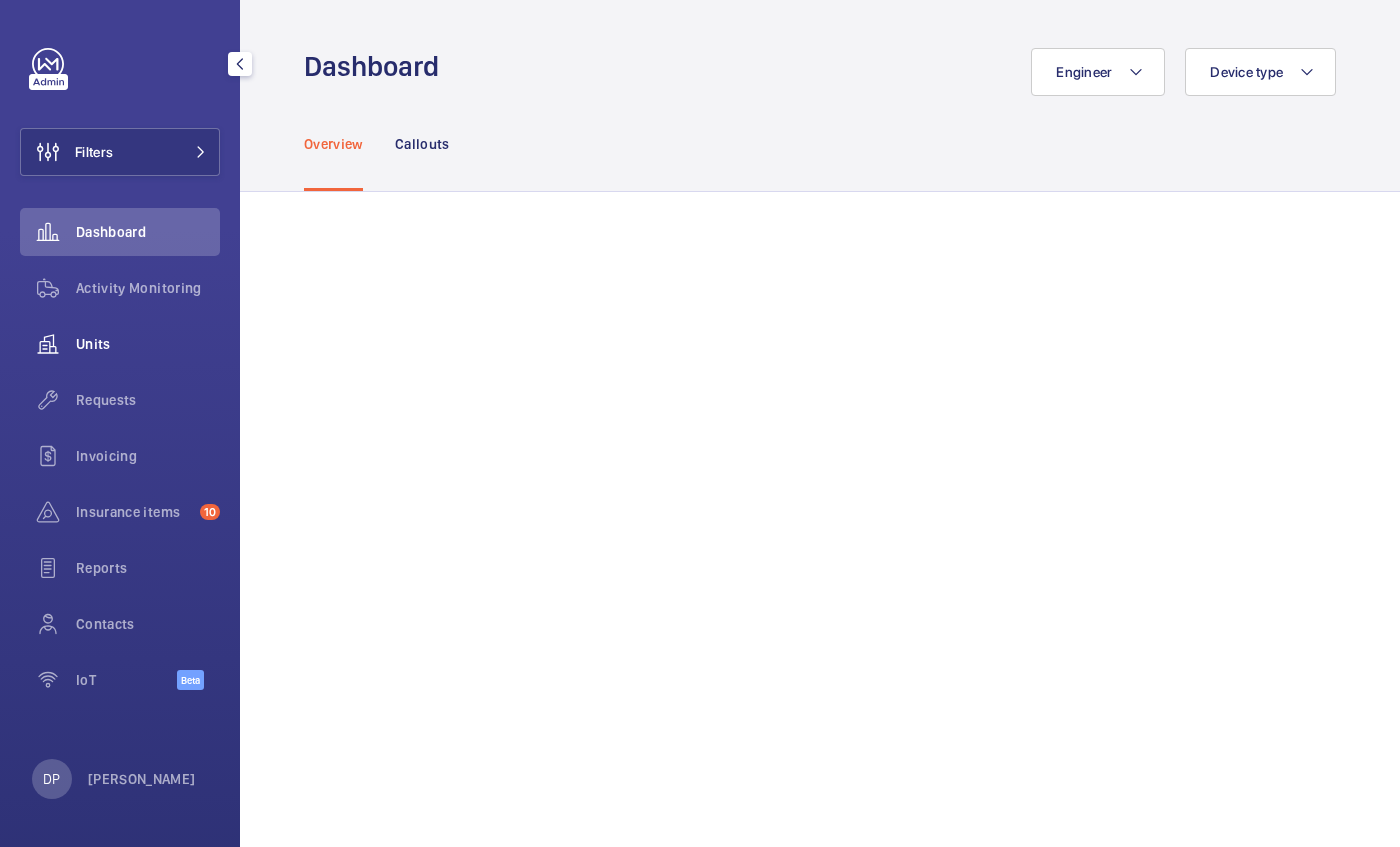 click on "Units" 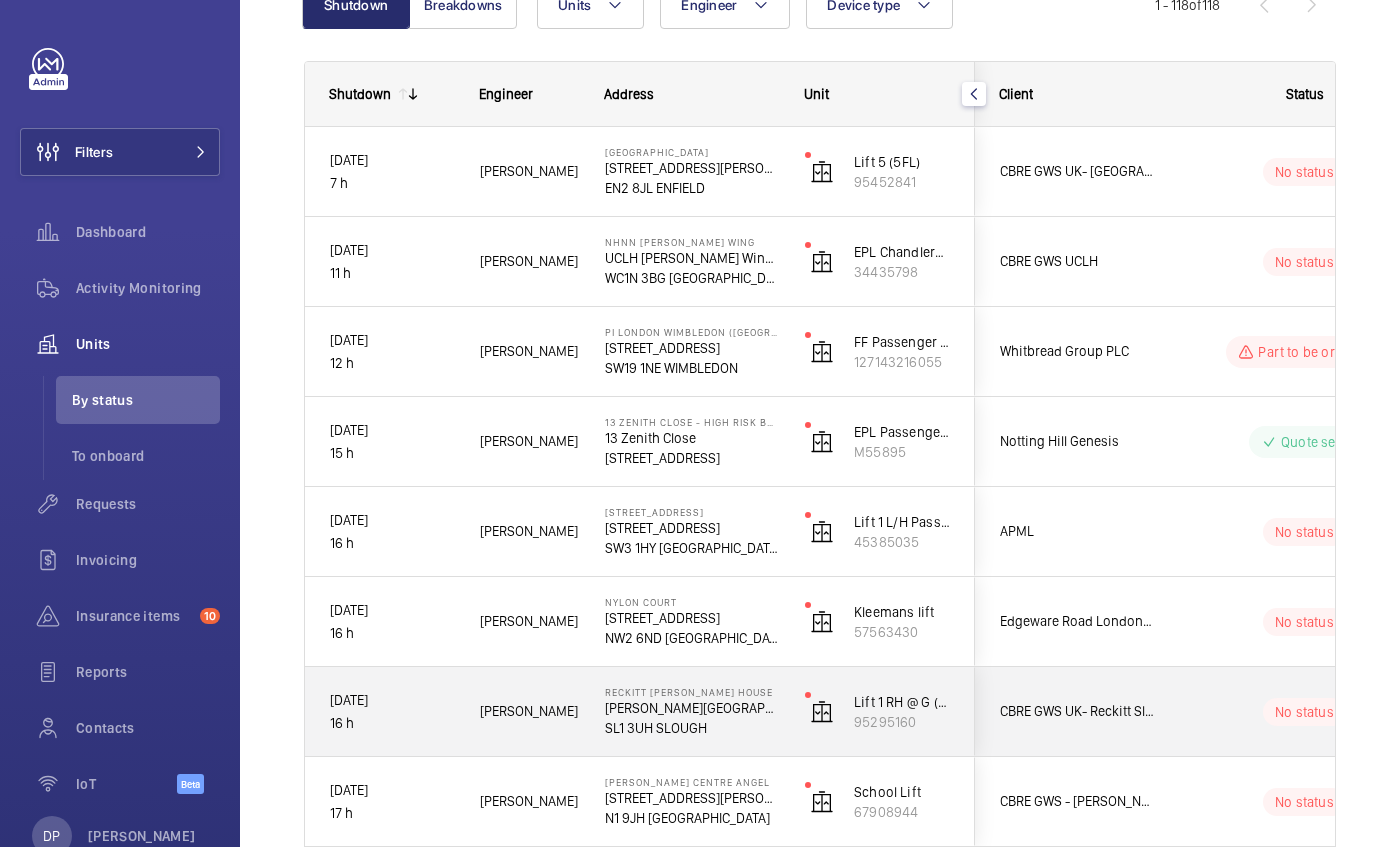 scroll, scrollTop: 0, scrollLeft: 0, axis: both 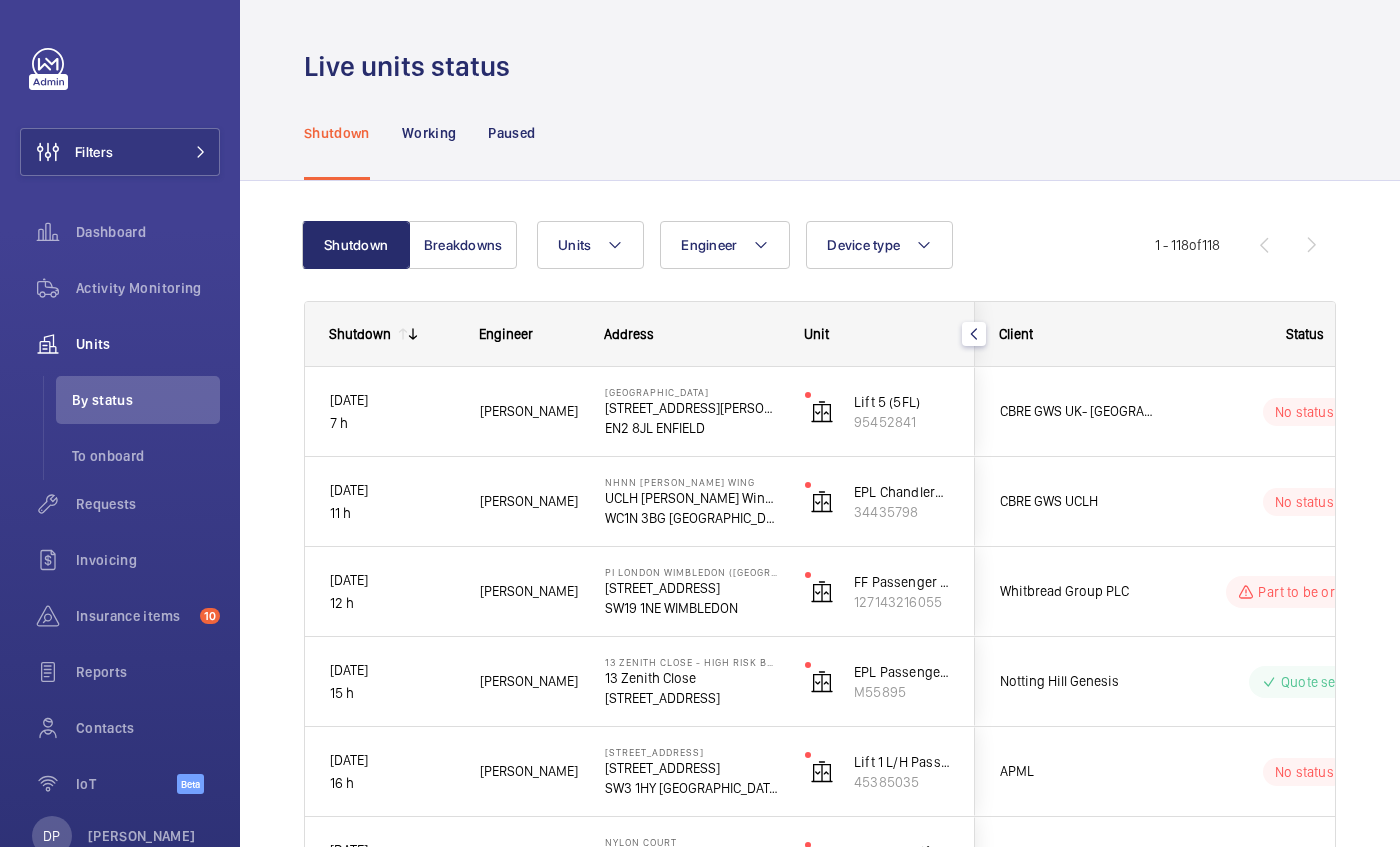 click 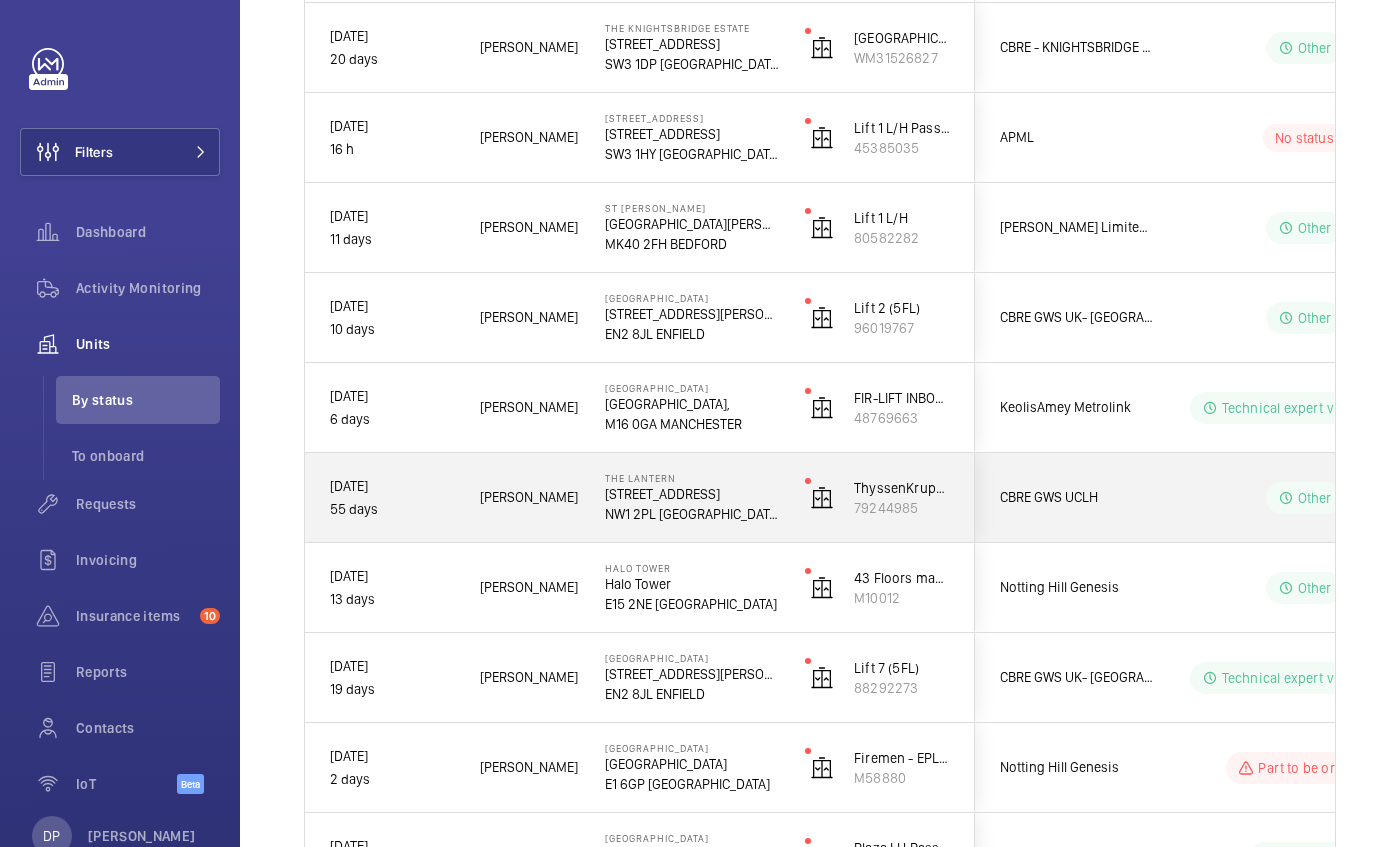 scroll, scrollTop: 1895, scrollLeft: 0, axis: vertical 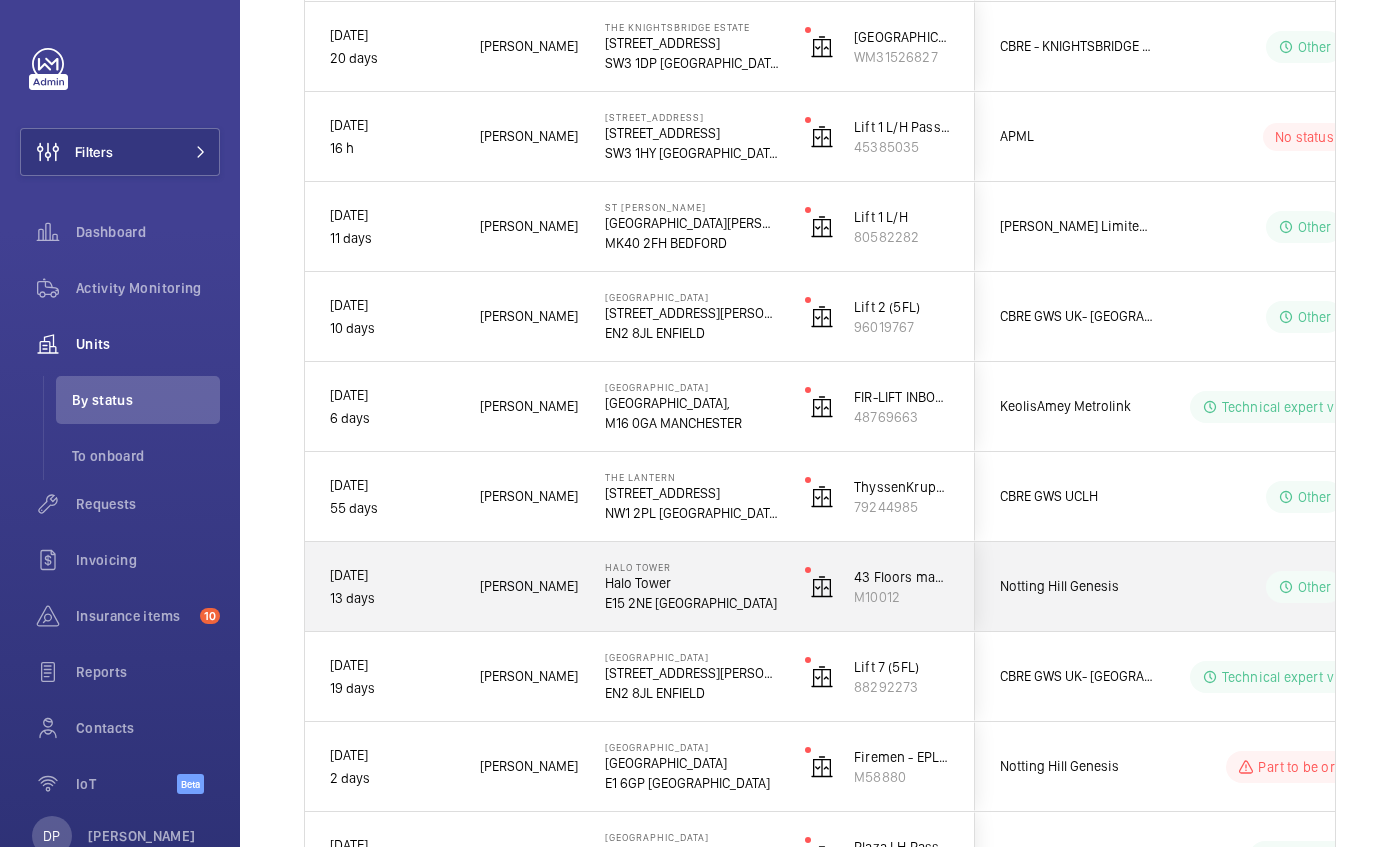 click on "Halo Tower" 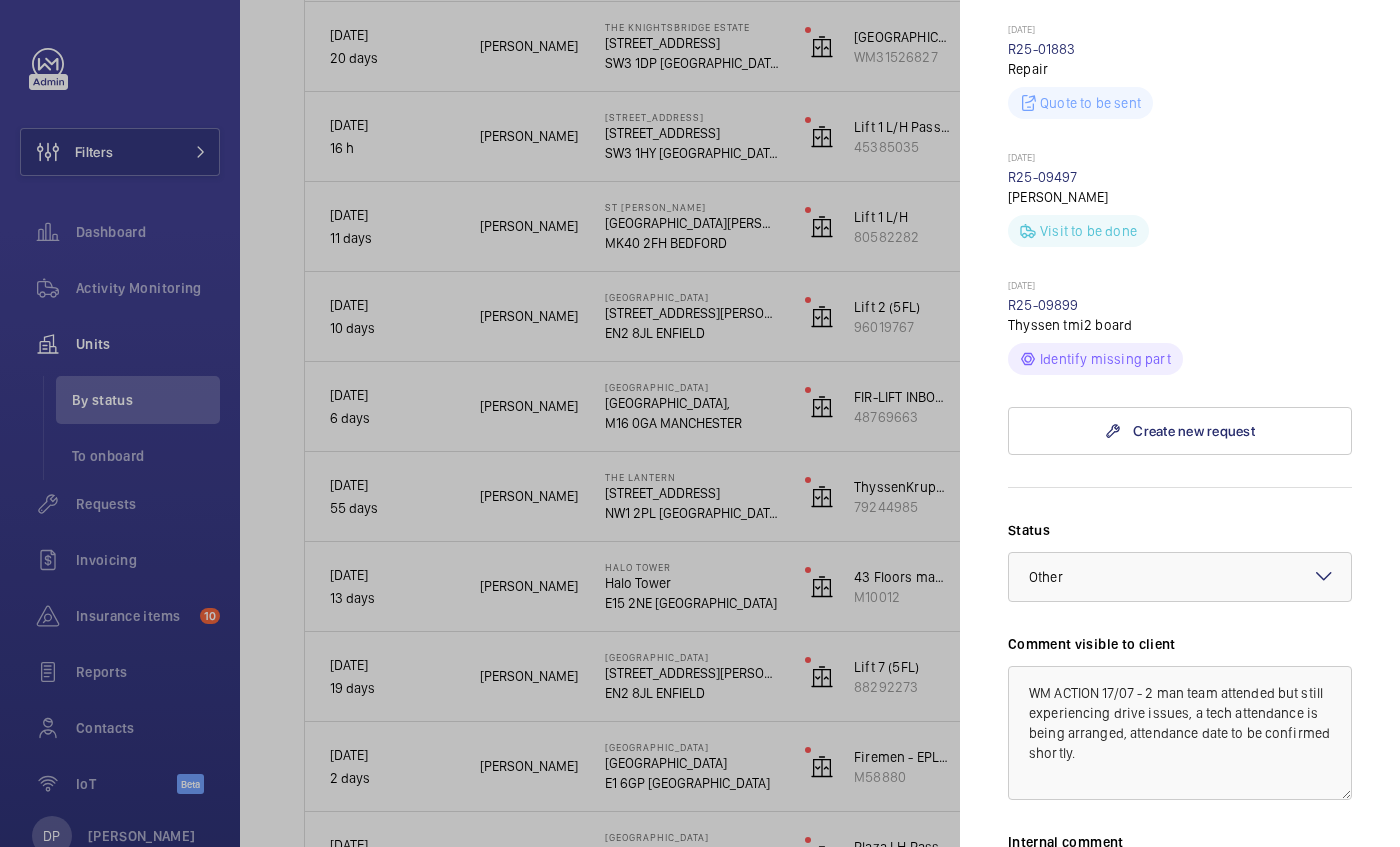 scroll, scrollTop: 1113, scrollLeft: 0, axis: vertical 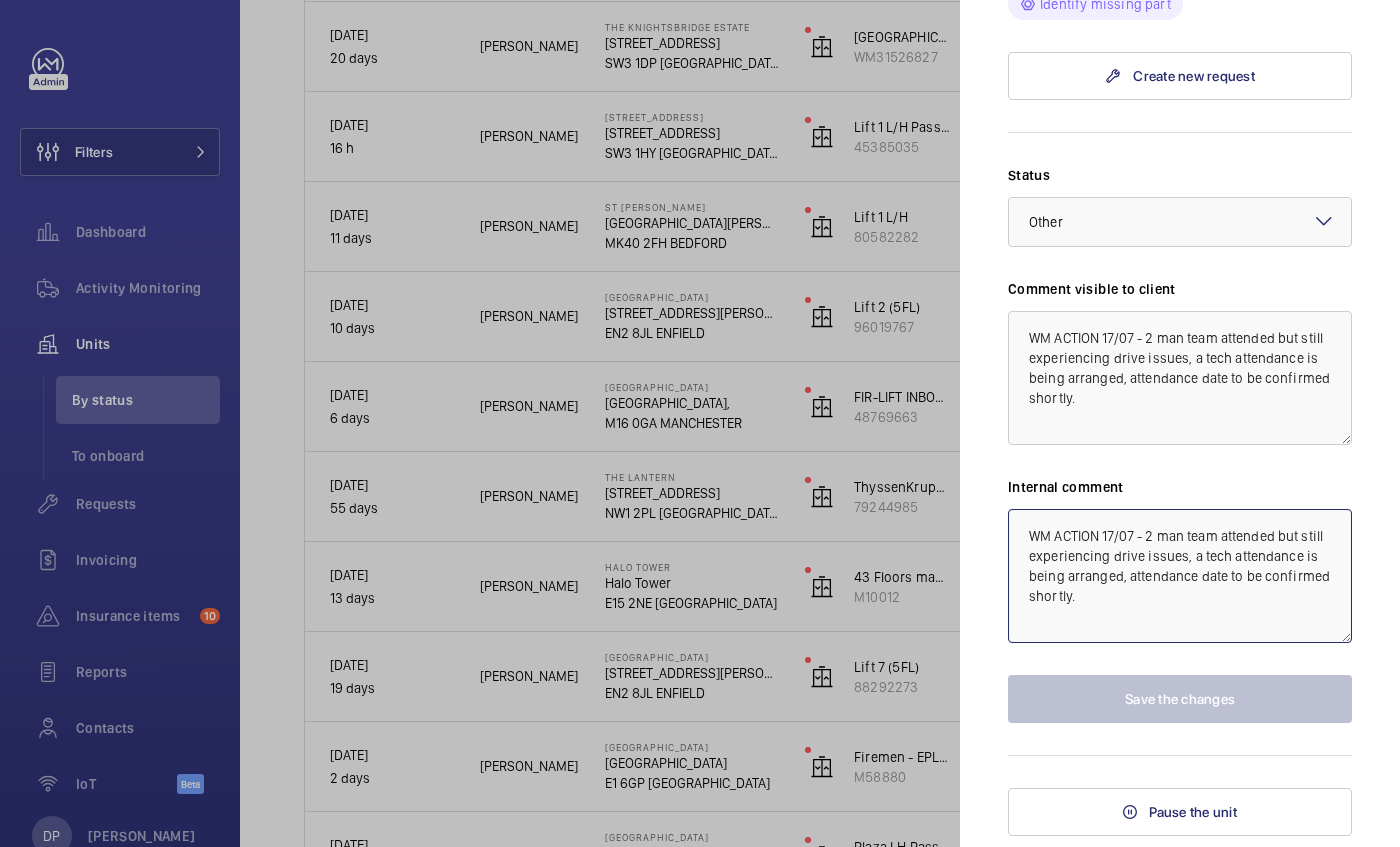 click on "WM ACTION 17/07 - 2 man team attended but still experiencing drive issues, a tech attendance is being arranged, attendance date to be confirmed shortly." 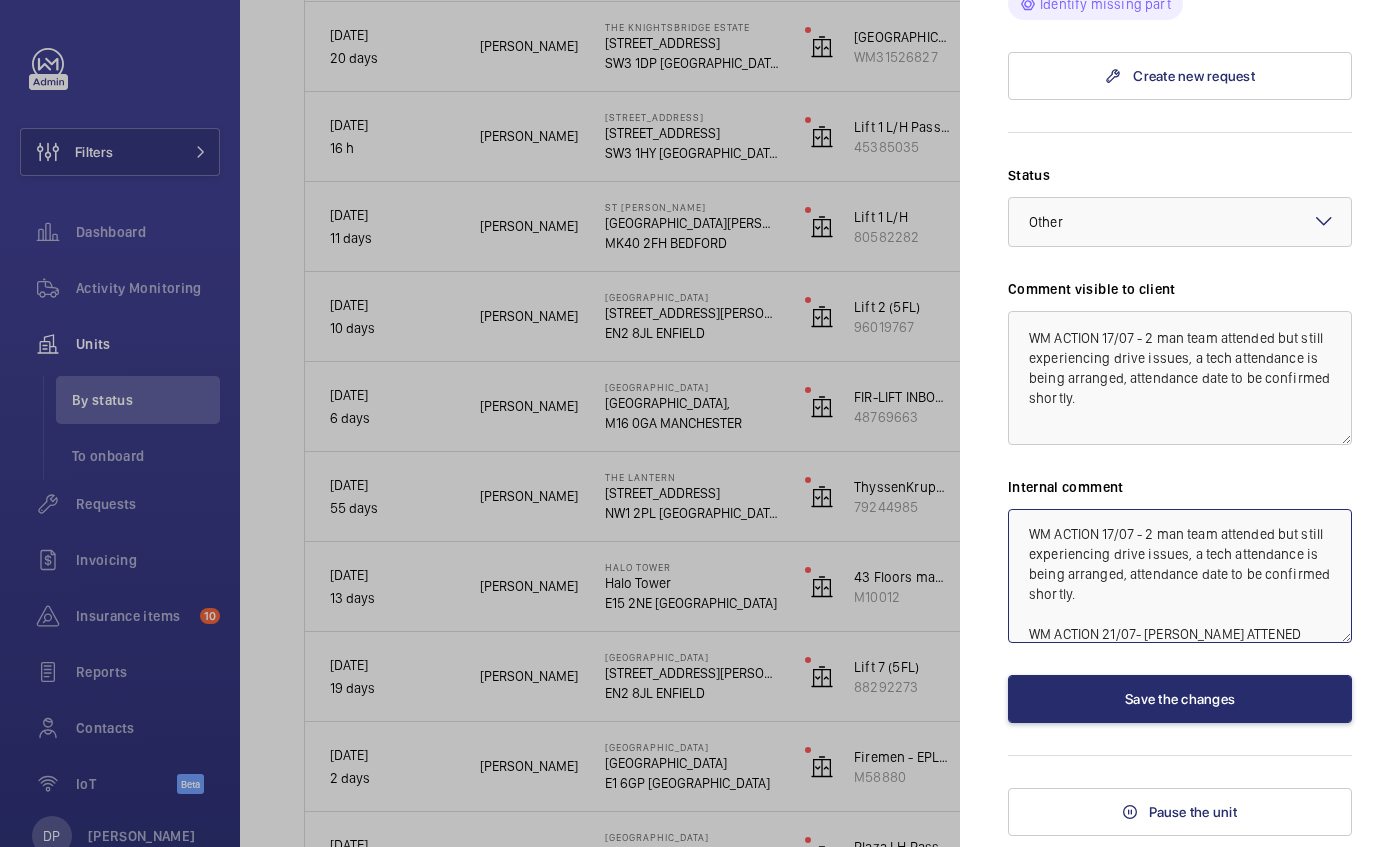 scroll, scrollTop: 22, scrollLeft: 0, axis: vertical 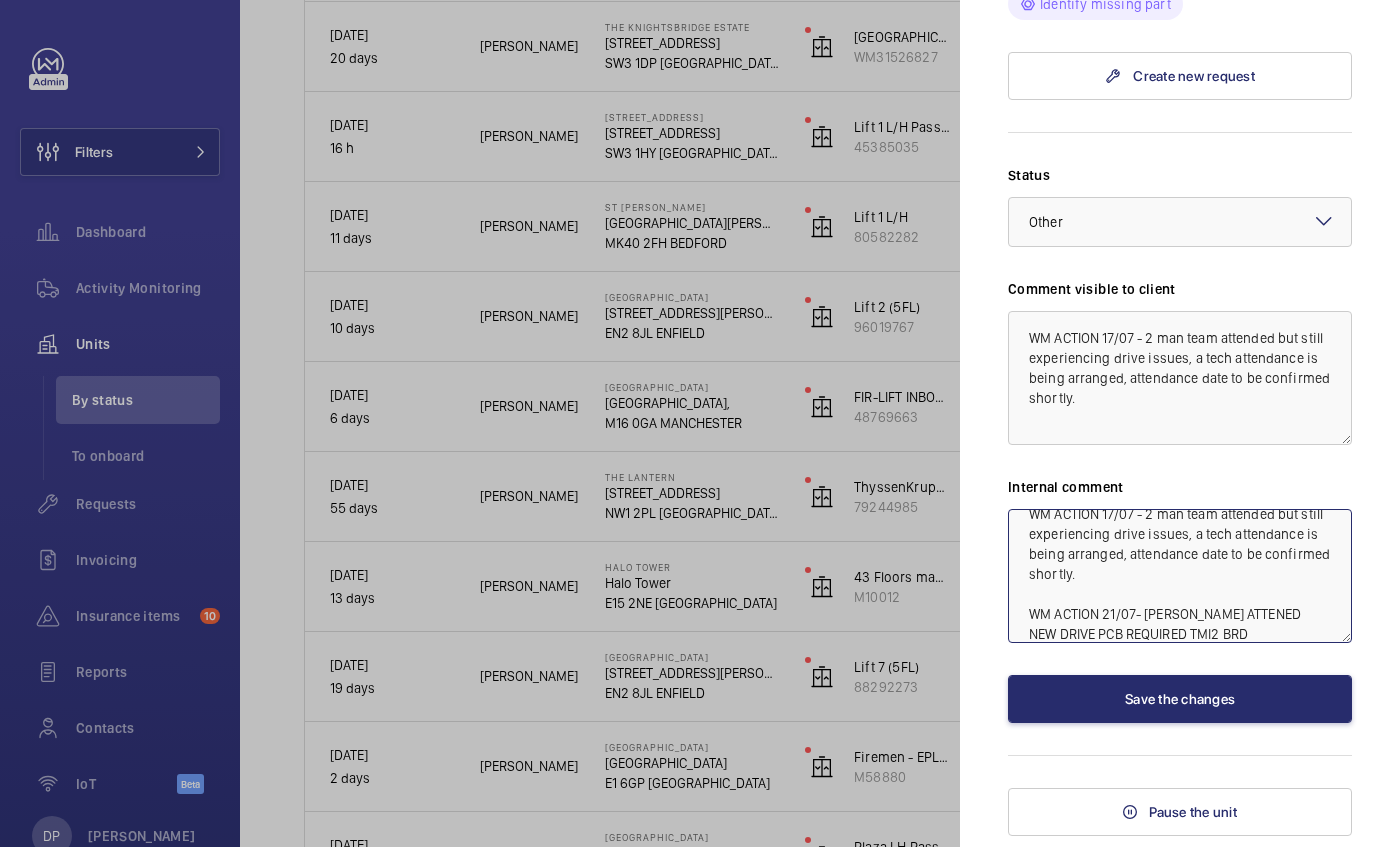 type on "WM ACTION 17/07 - 2 man team attended but still experiencing drive issues, a tech attendance is being arranged, attendance date to be confirmed shortly.
WM ACTION 21/07- DAN FRANCIS ATTENED NEW DRIVE PCB REQUIRED TMI2 BRD." 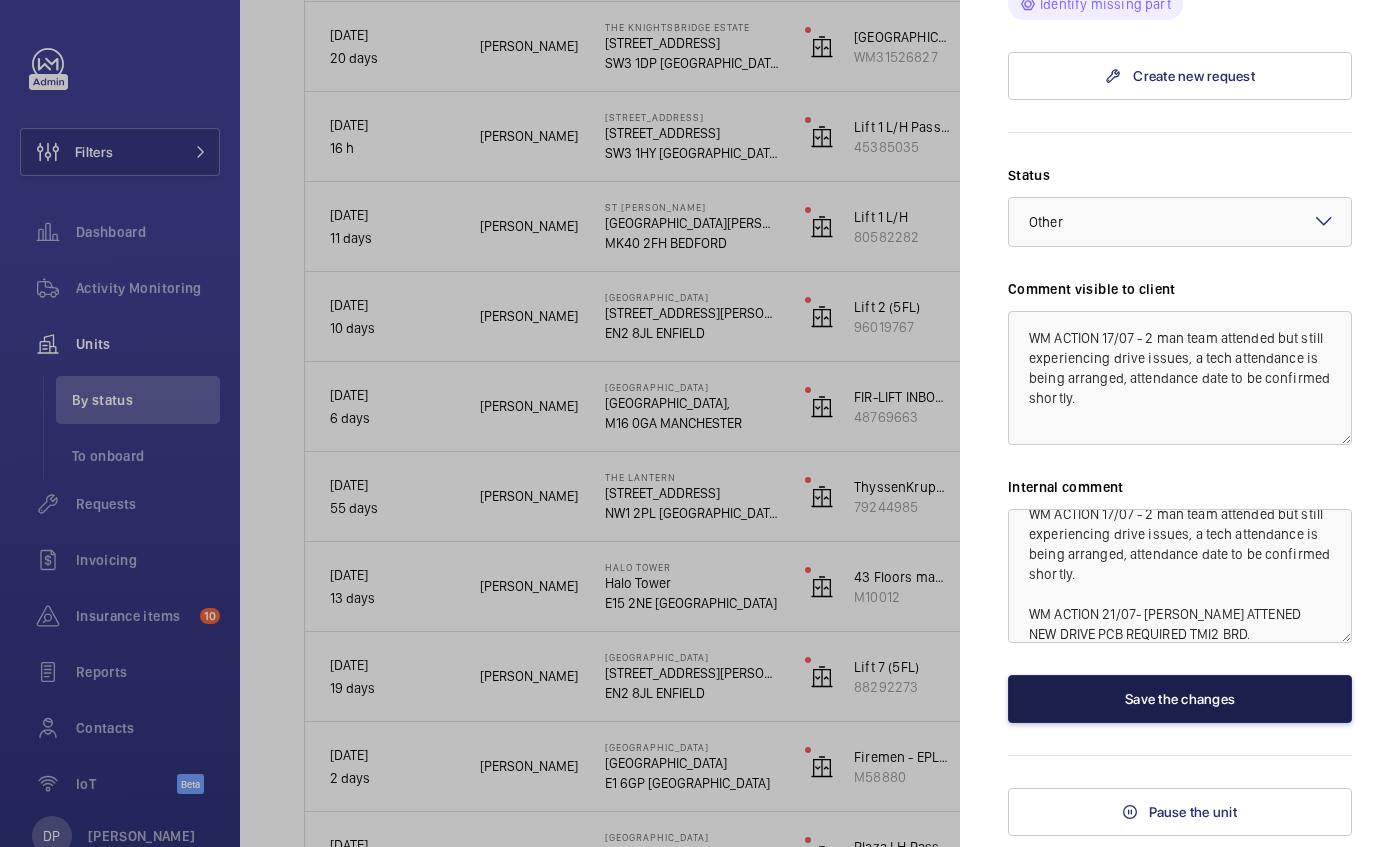 click on "Save the changes" 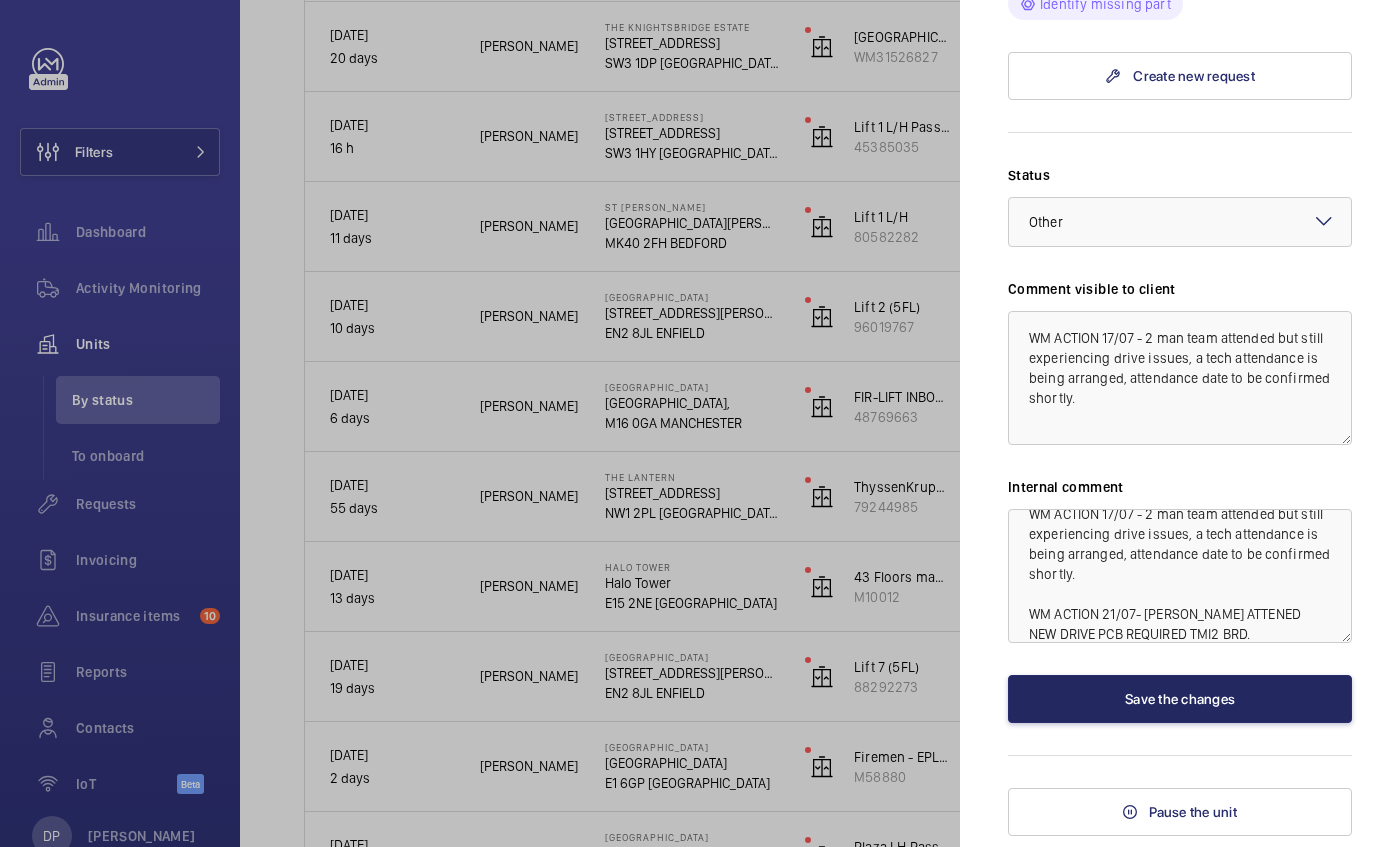 scroll, scrollTop: 0, scrollLeft: 0, axis: both 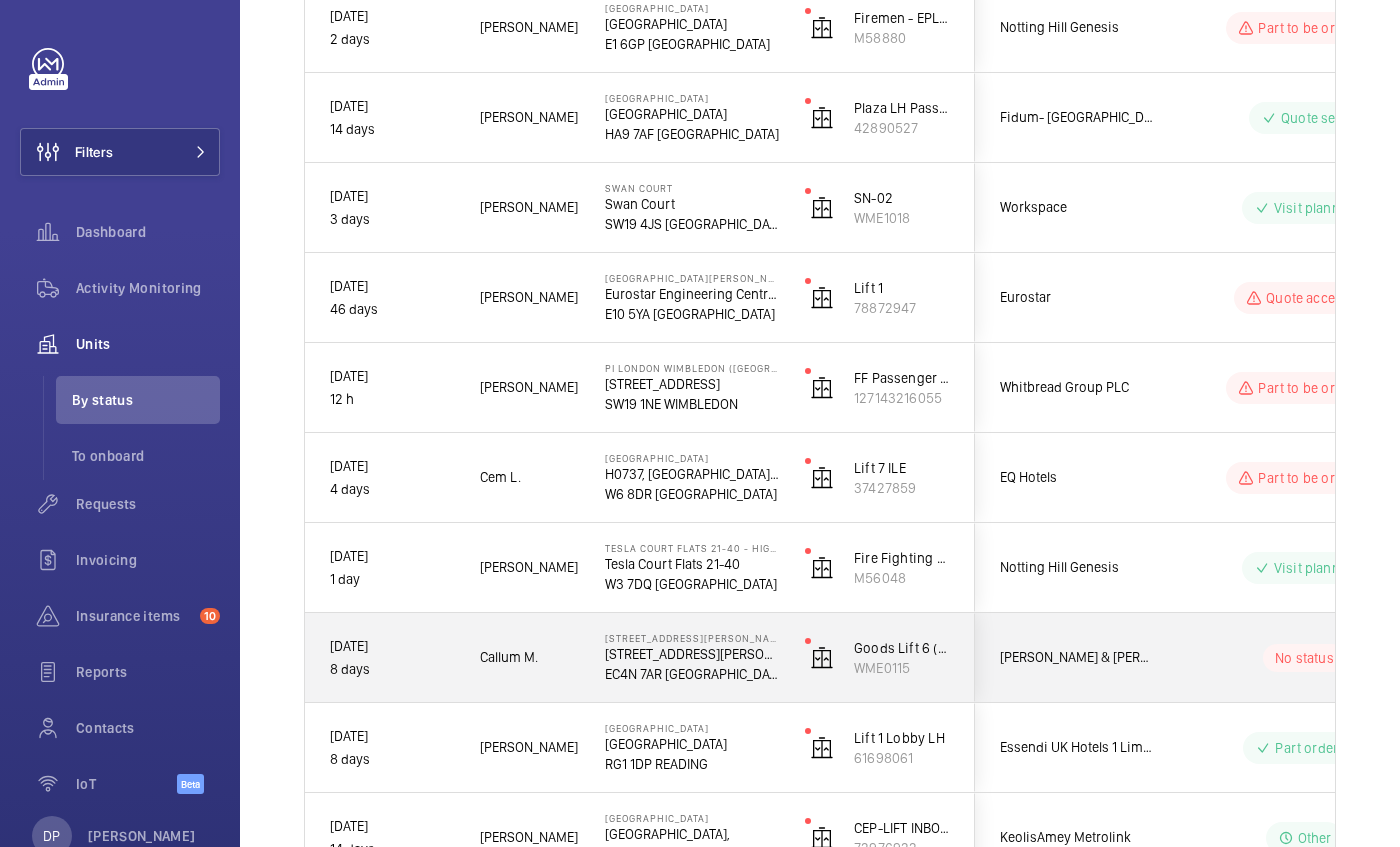 click on "8 days" 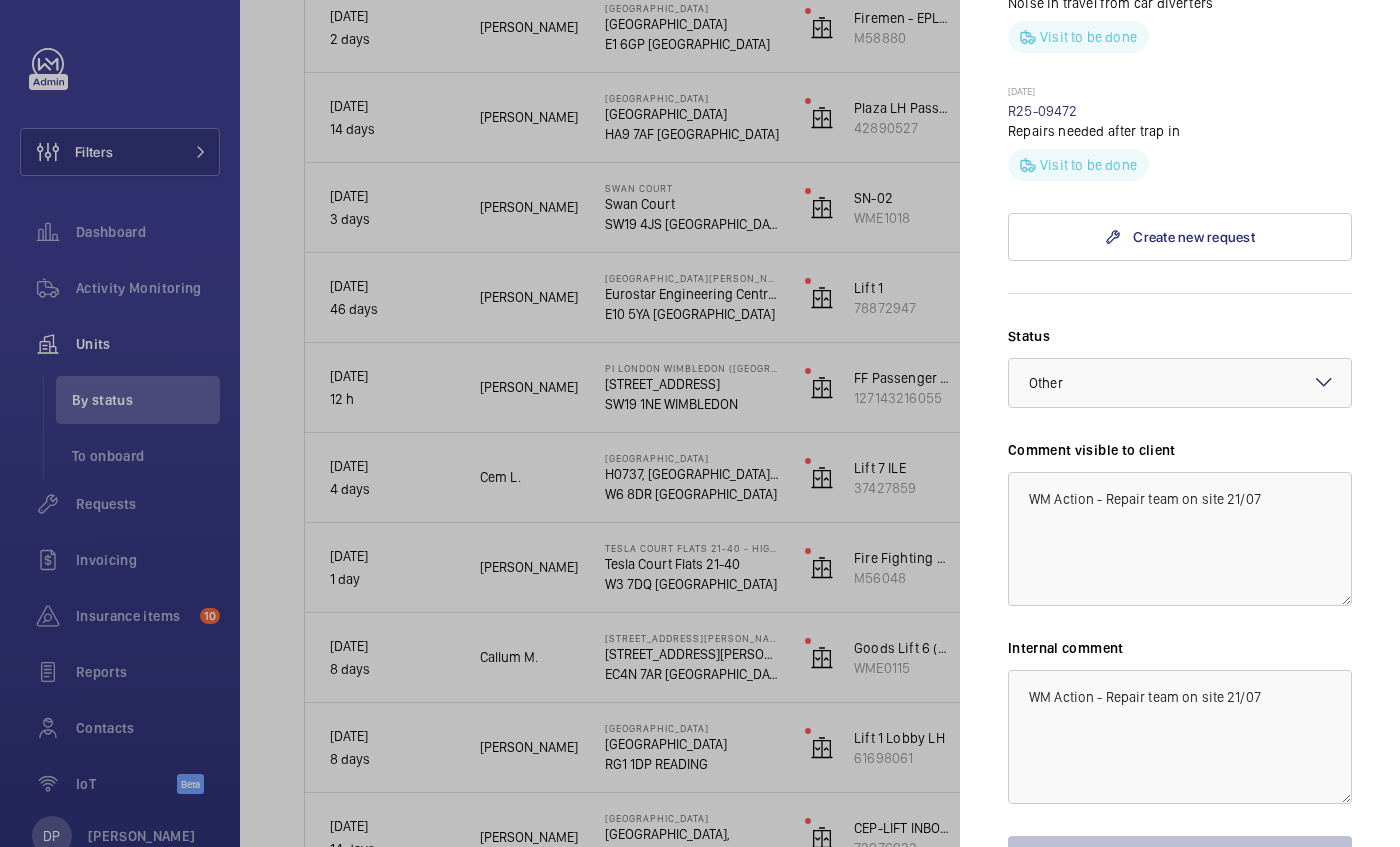 scroll, scrollTop: 985, scrollLeft: 0, axis: vertical 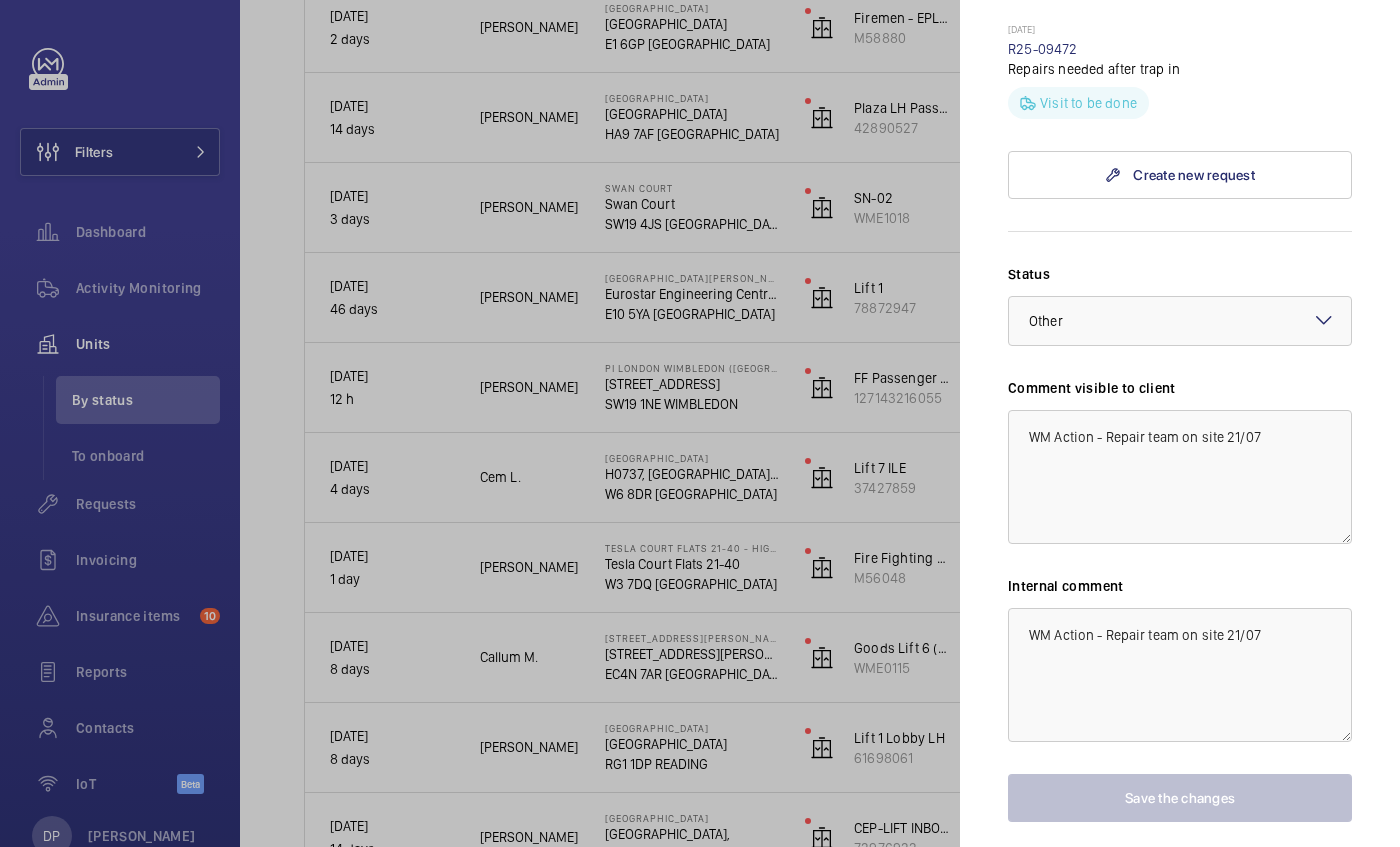 click 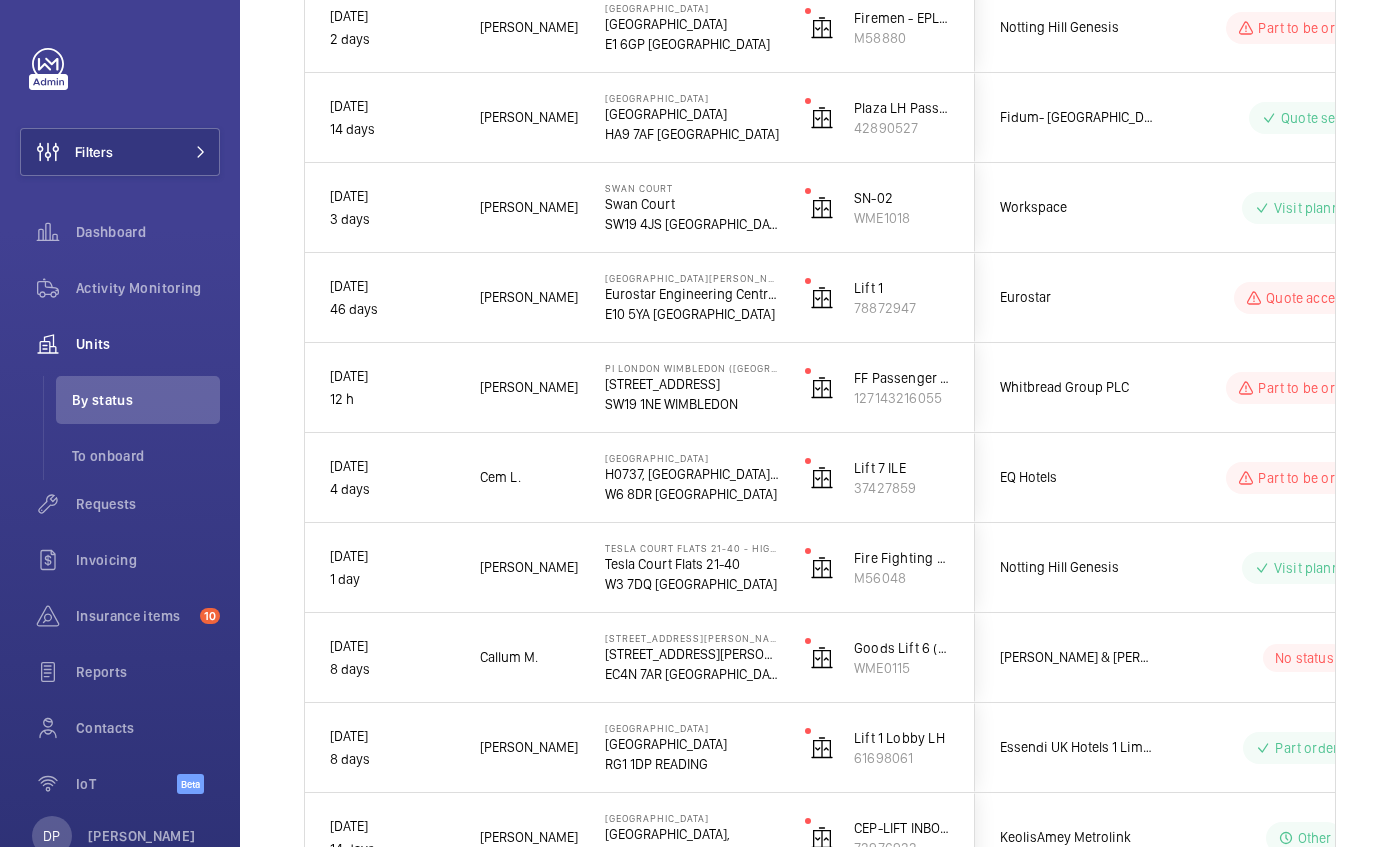 scroll, scrollTop: 0, scrollLeft: 0, axis: both 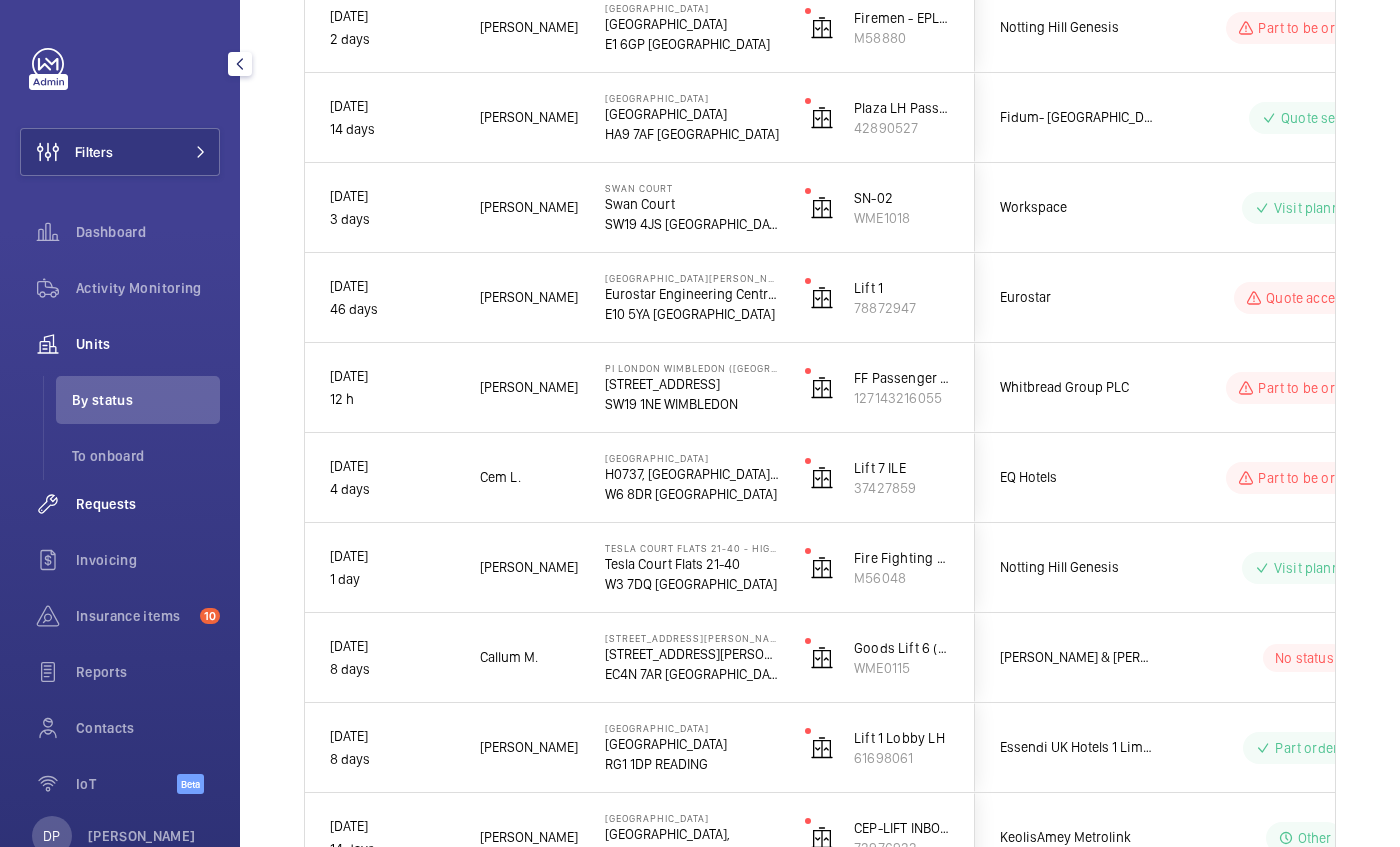 click on "Requests" 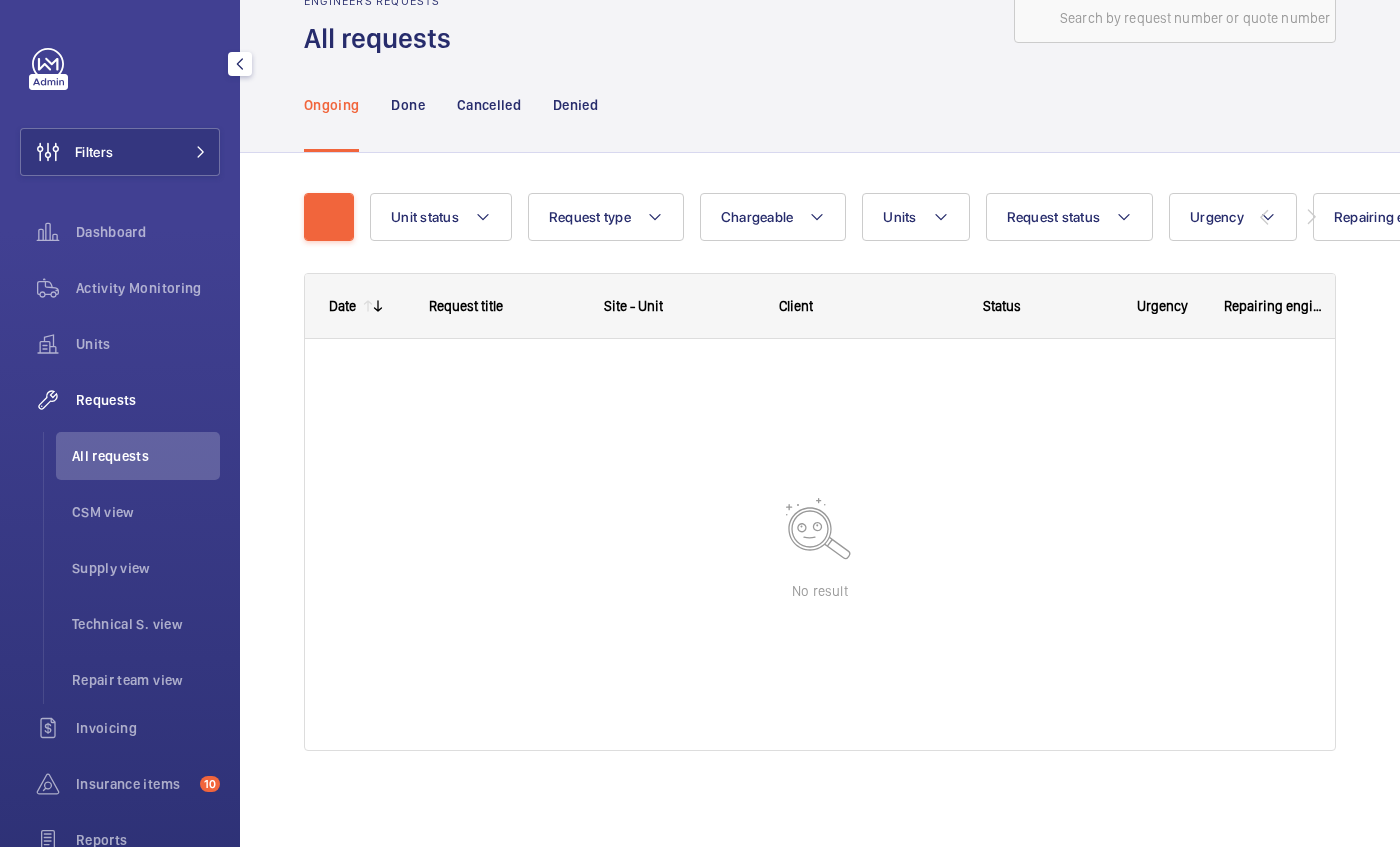 scroll, scrollTop: 54, scrollLeft: 0, axis: vertical 